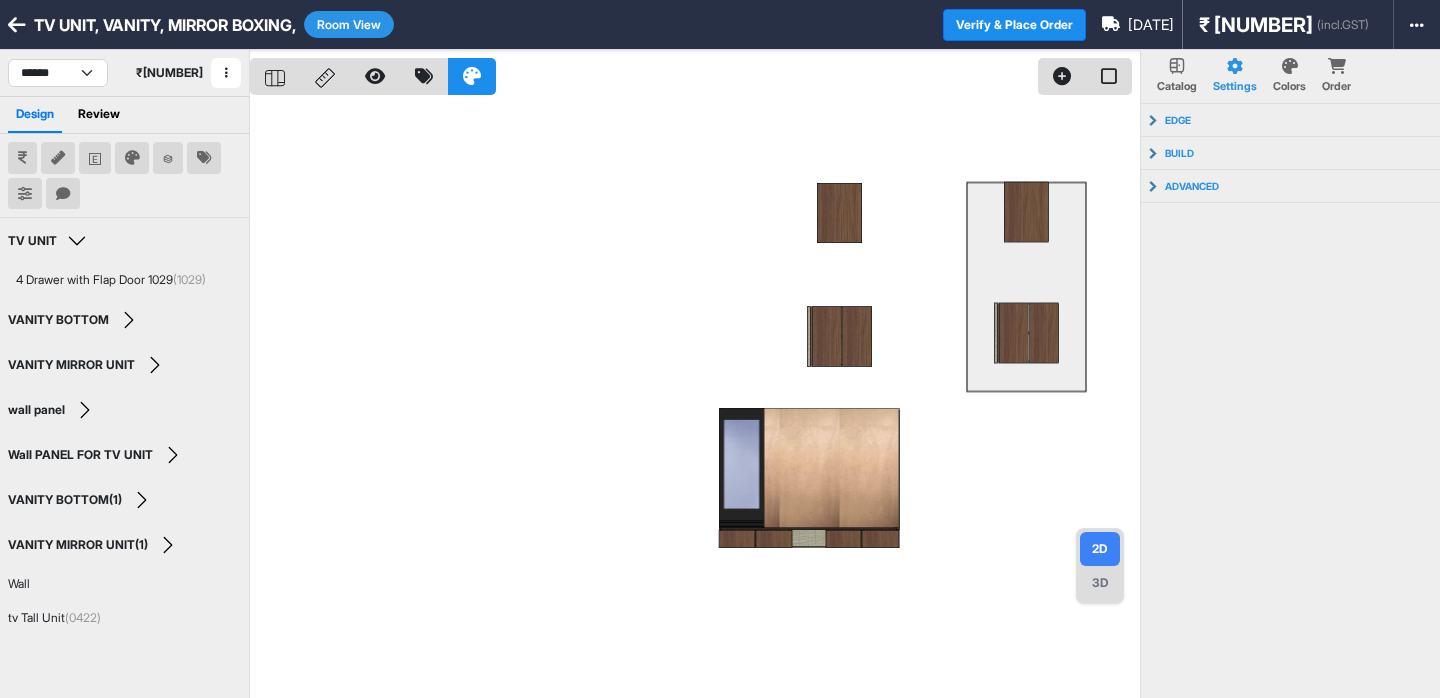 scroll, scrollTop: 0, scrollLeft: 0, axis: both 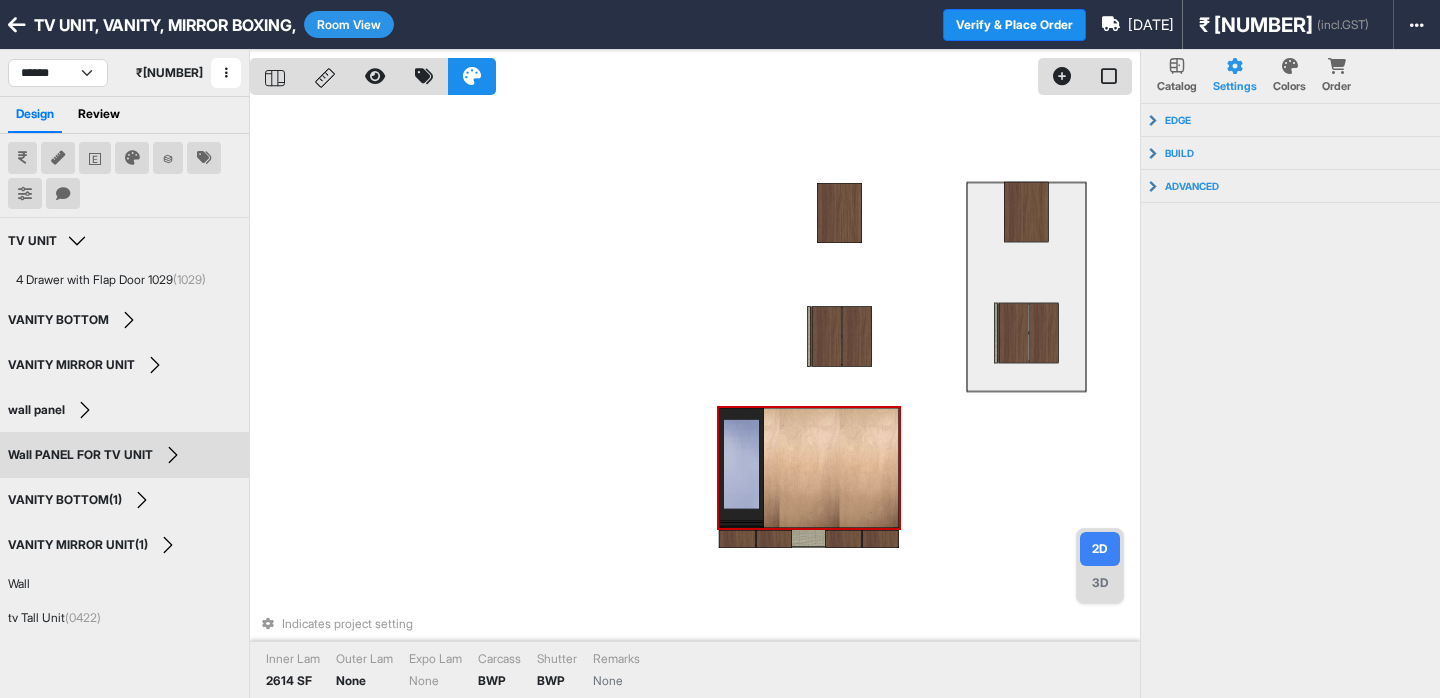 click on "Indicates project setting Inner Lam 2614 SF Outer Lam None Expo Lam None Carcass BWP Shutter BWP Remarks None" at bounding box center [695, 399] 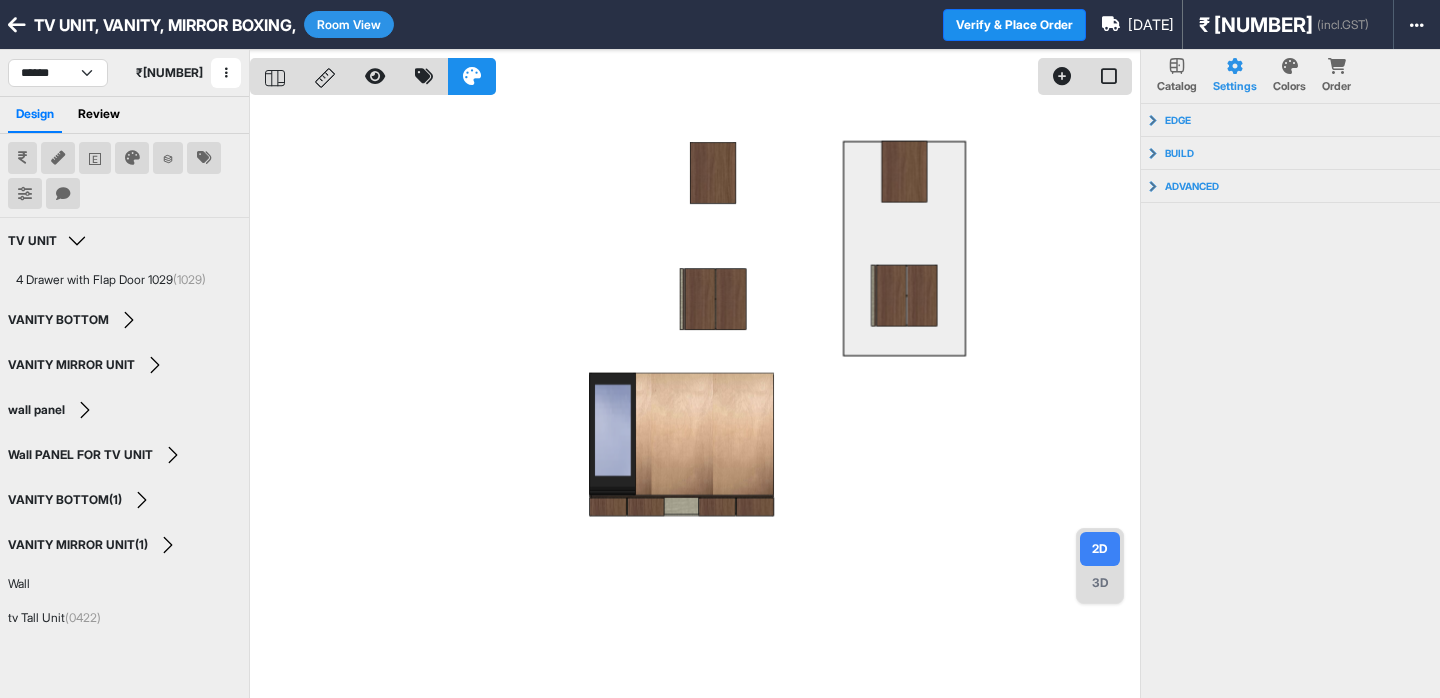 click at bounding box center [695, 399] 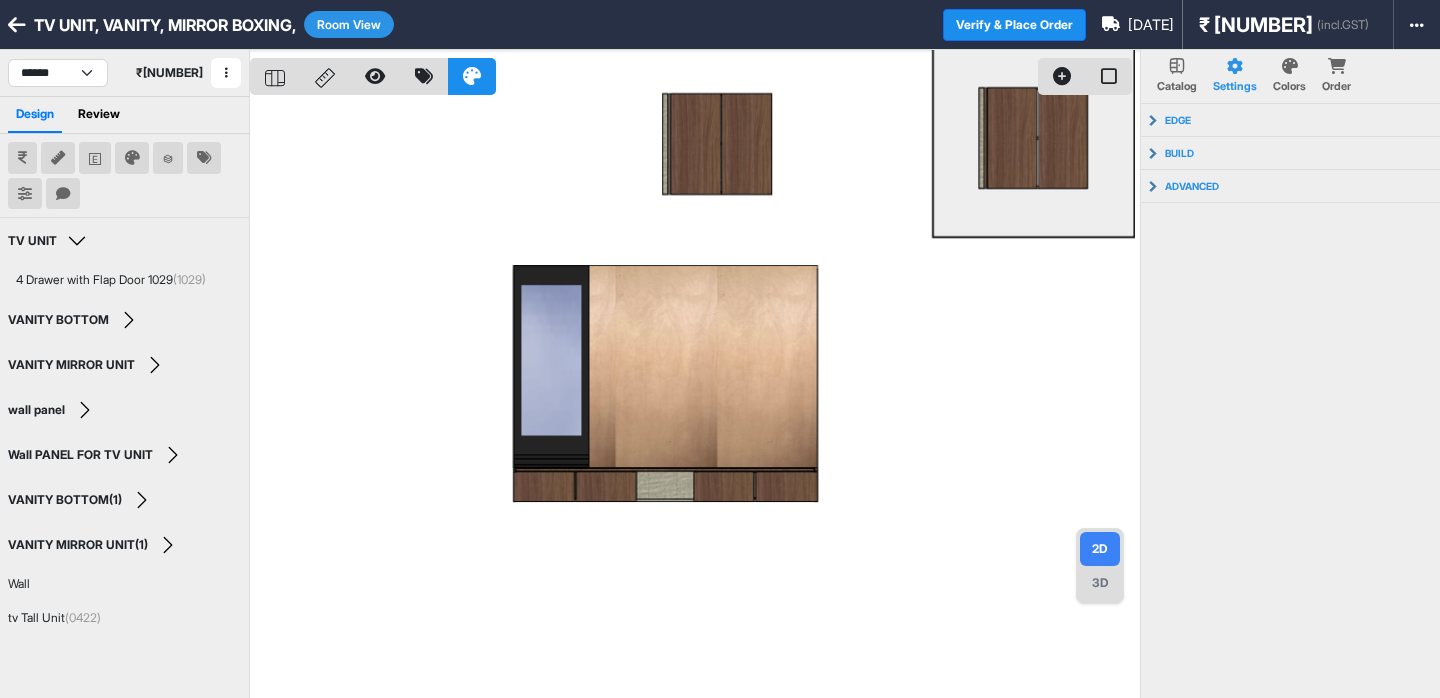 click at bounding box center [695, 399] 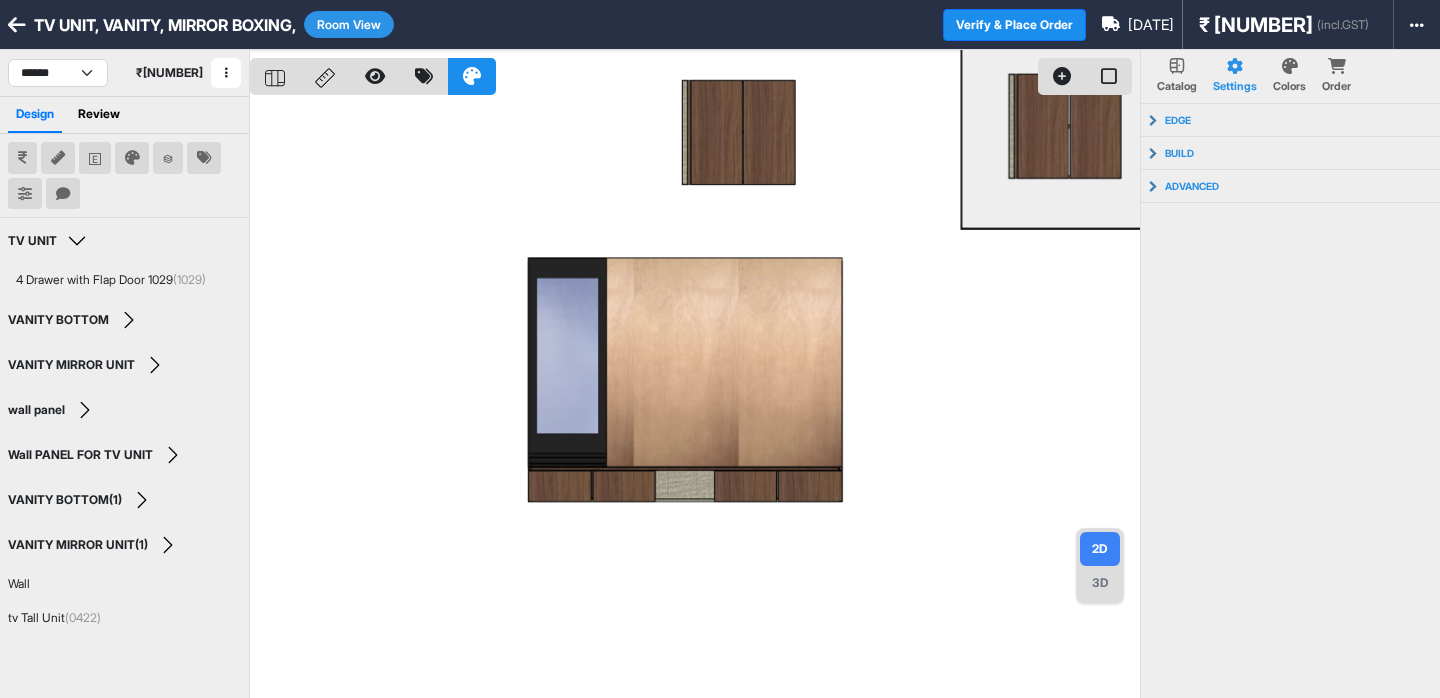 click on "2D 3D" at bounding box center [1100, 566] 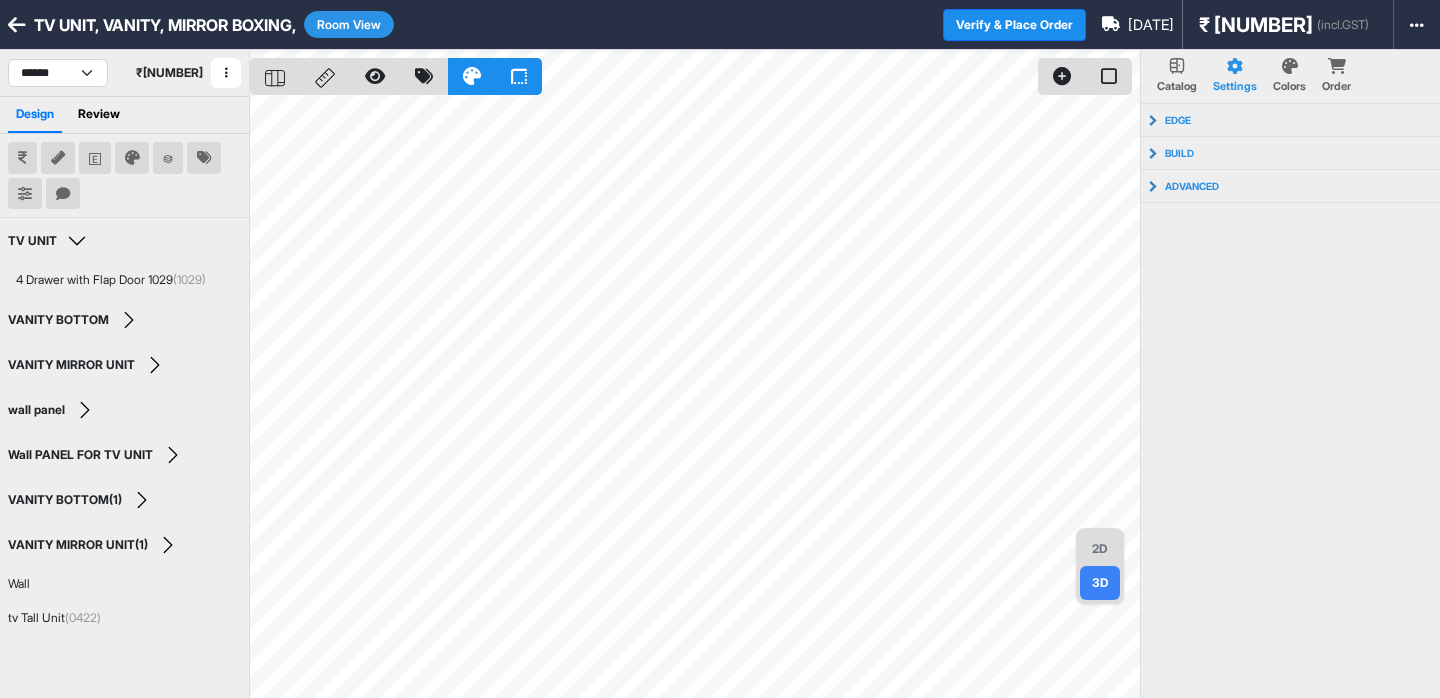 click on "2D" at bounding box center (1100, 549) 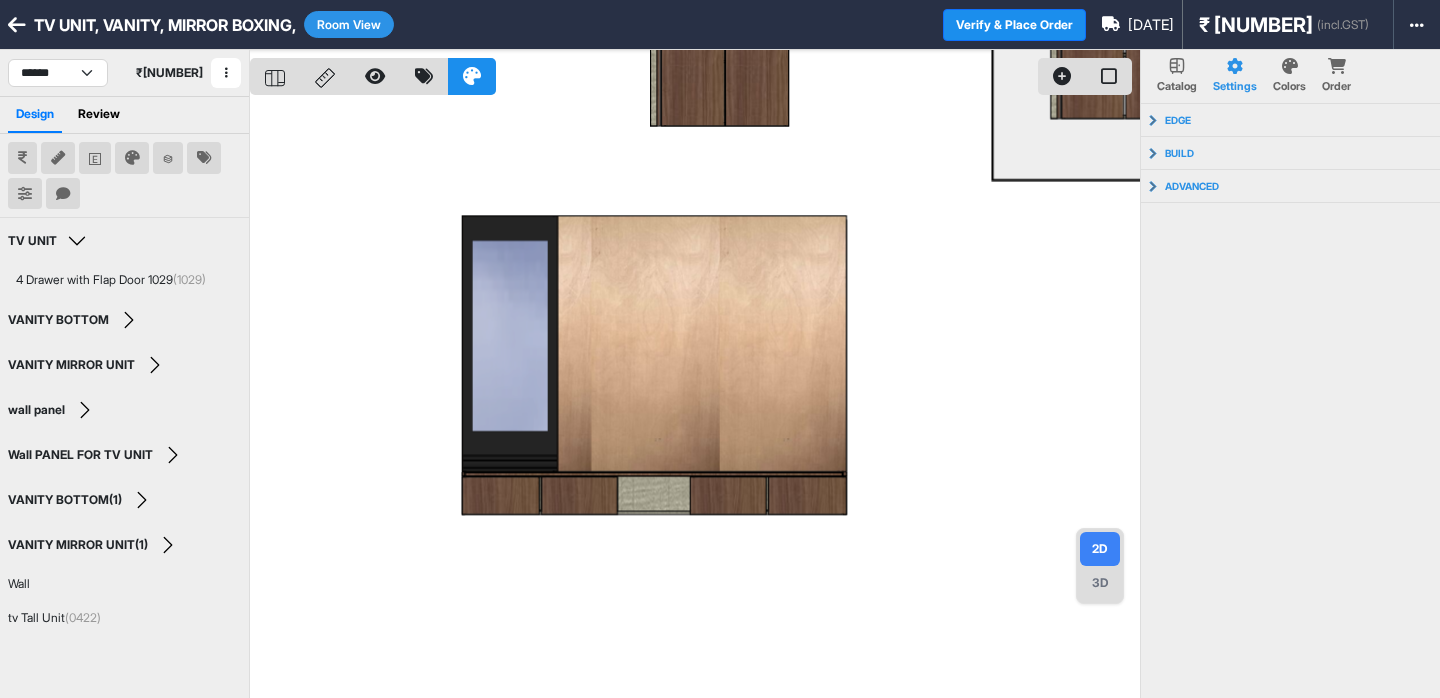 click at bounding box center (695, 399) 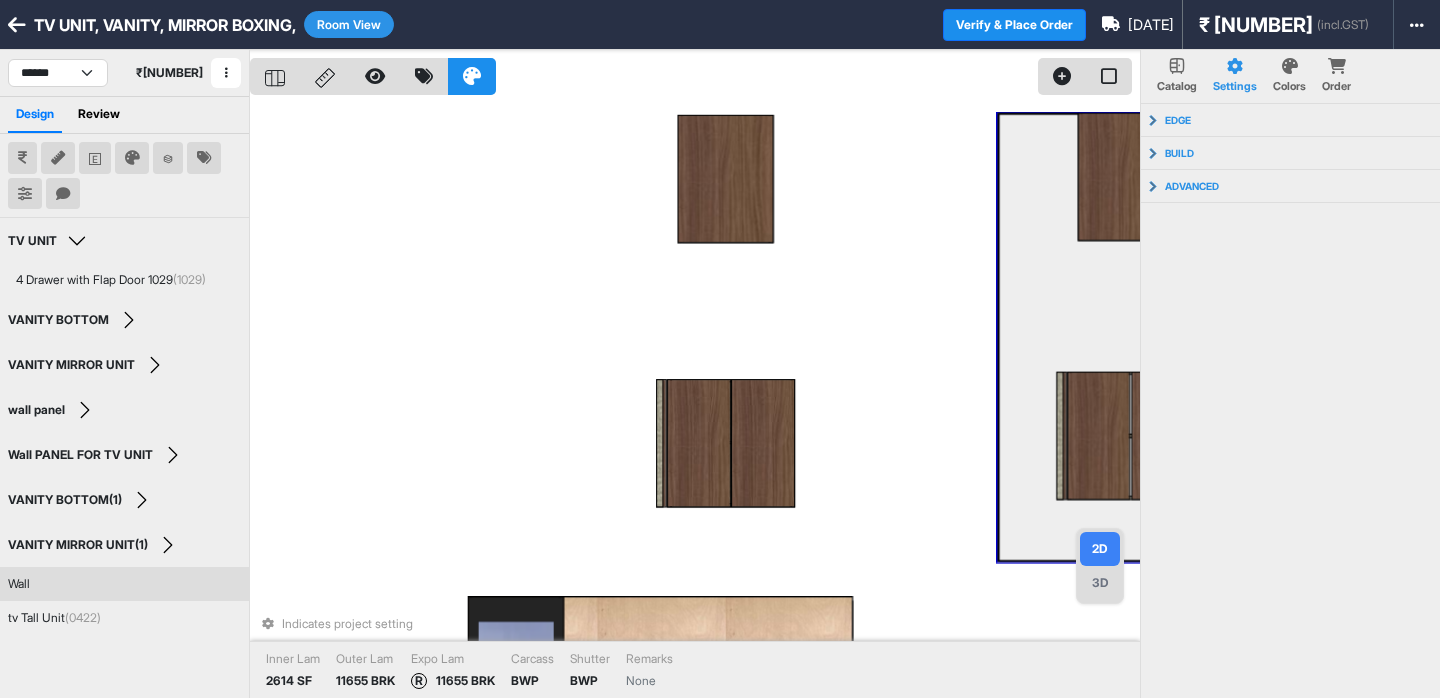 click on "3D" at bounding box center [1100, 583] 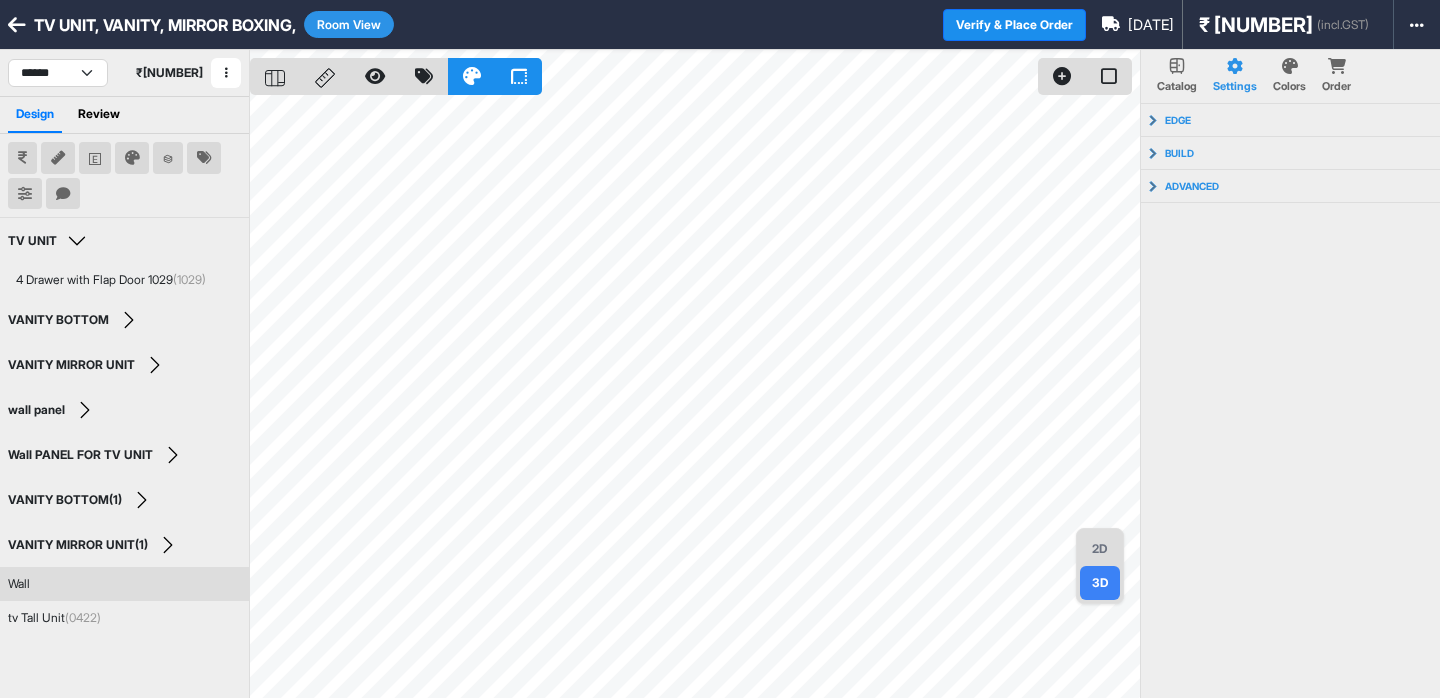 click on "₹   93,232" at bounding box center [1256, 25] 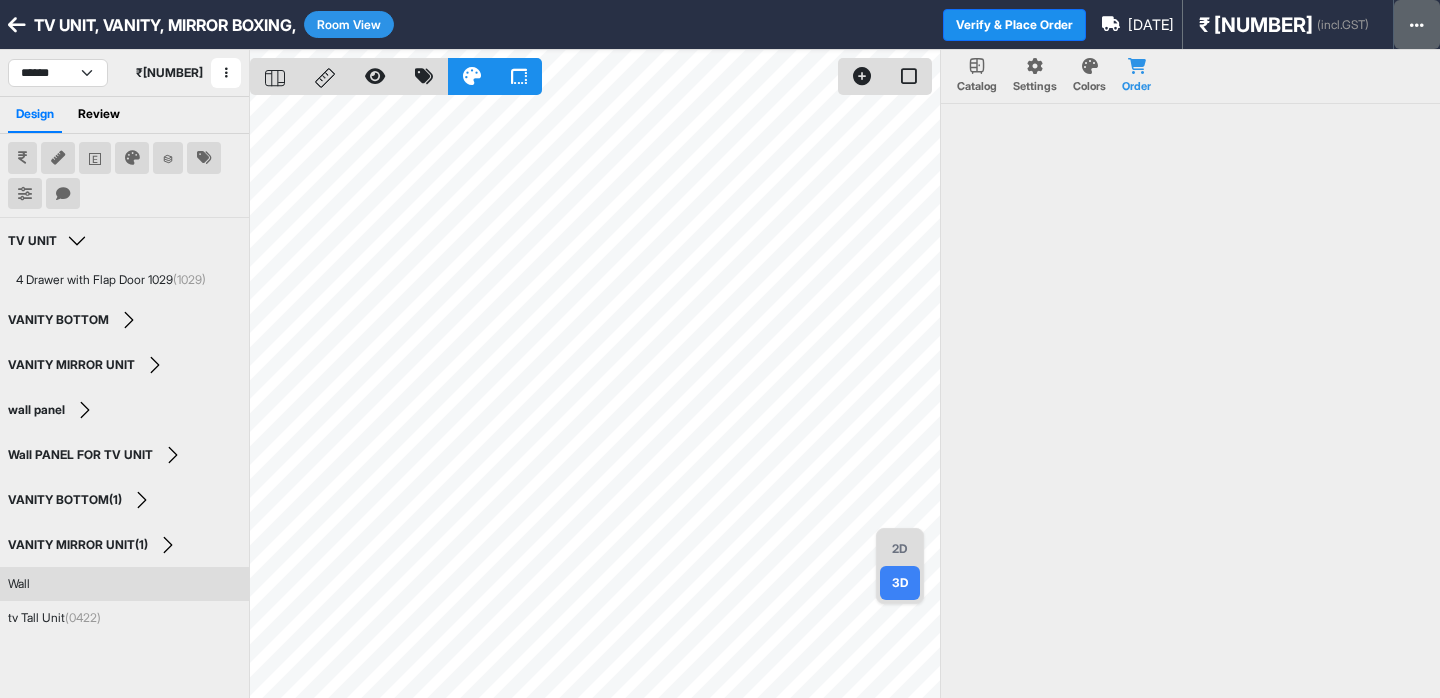 click at bounding box center [1417, 25] 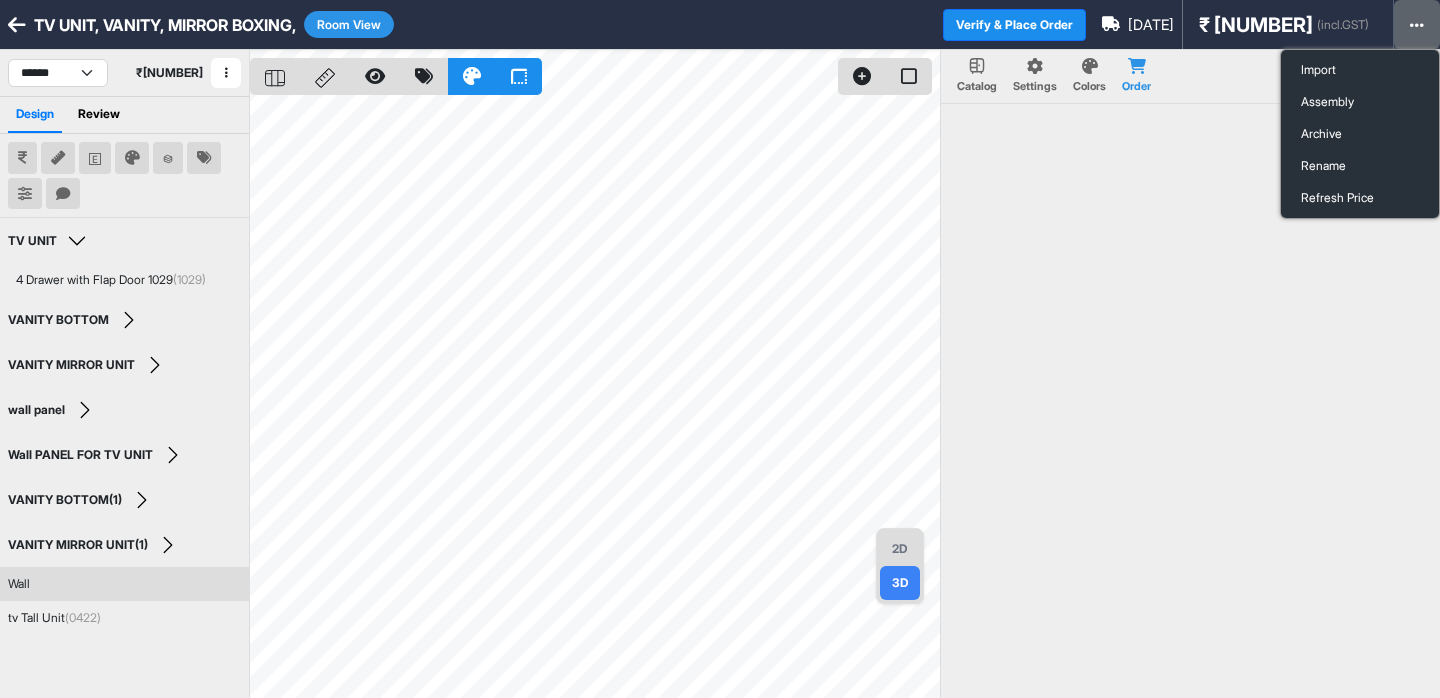 click at bounding box center [1417, 25] 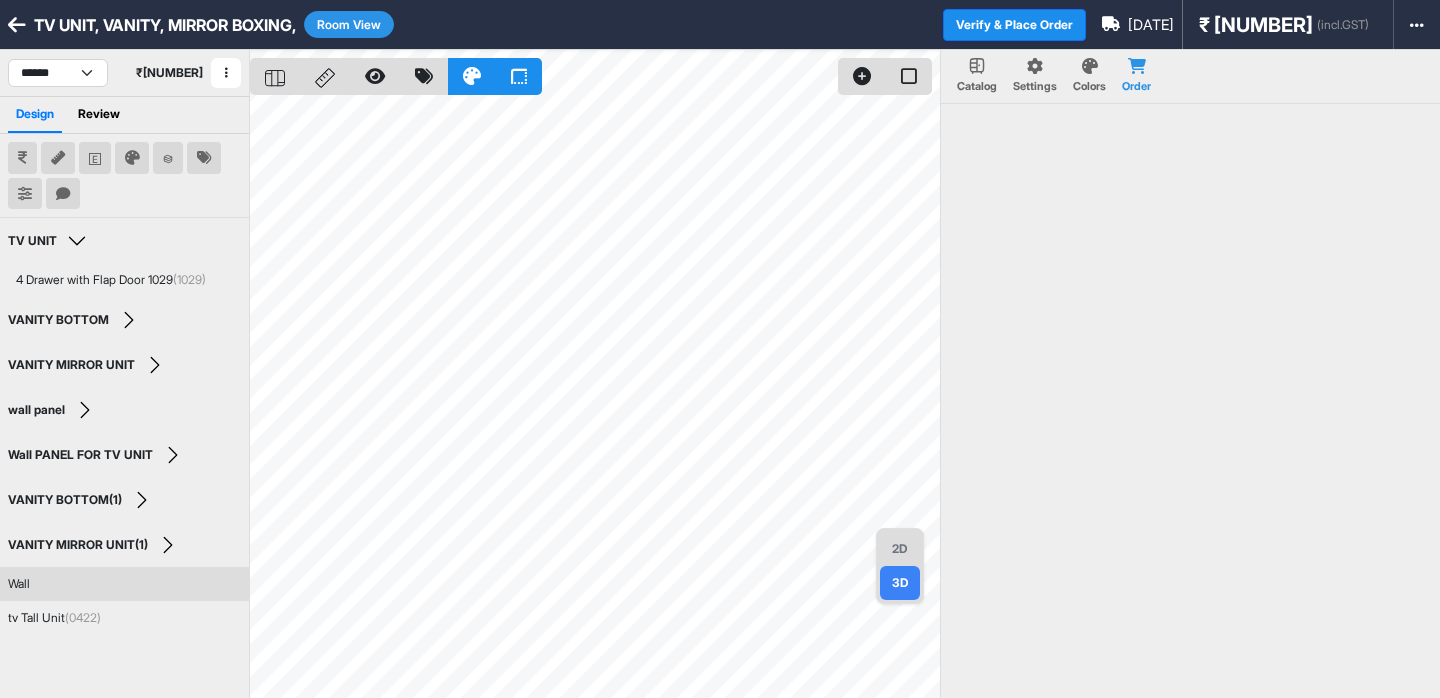 click on "₹   93,232" at bounding box center [1256, 25] 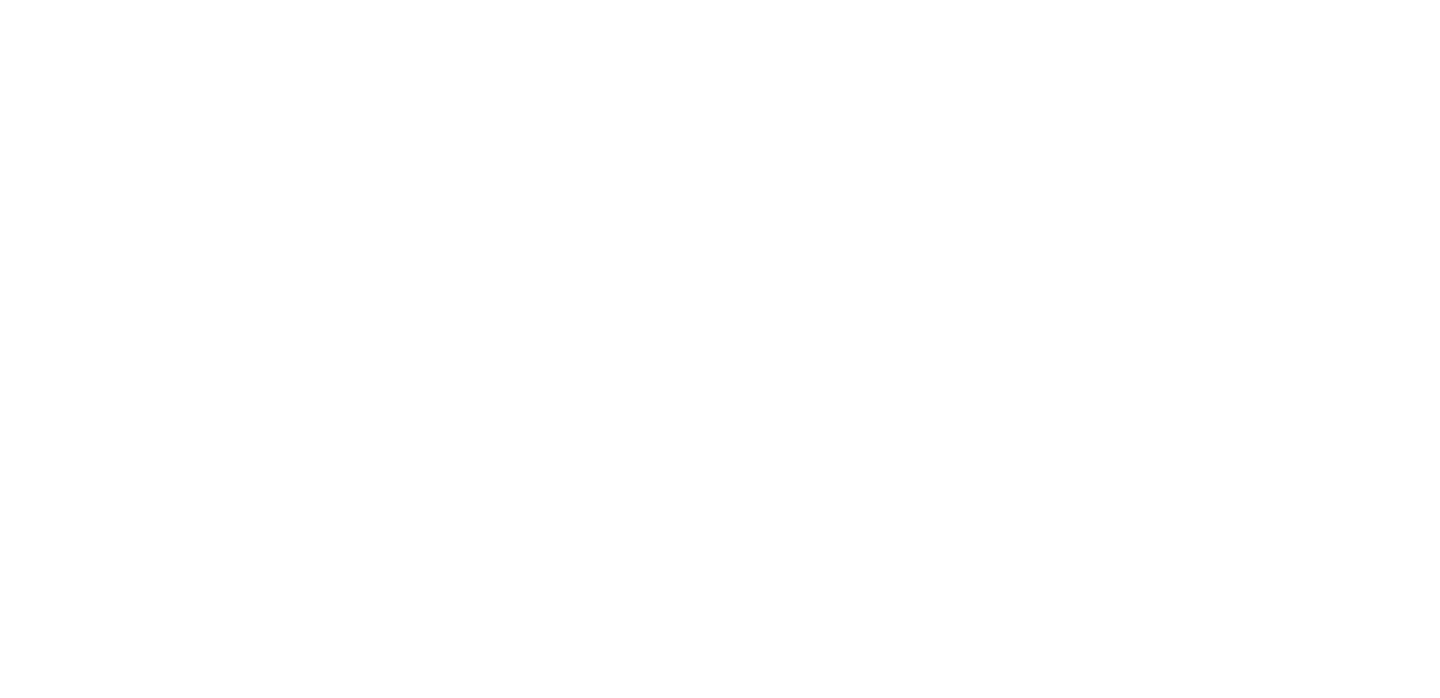 scroll, scrollTop: 0, scrollLeft: 0, axis: both 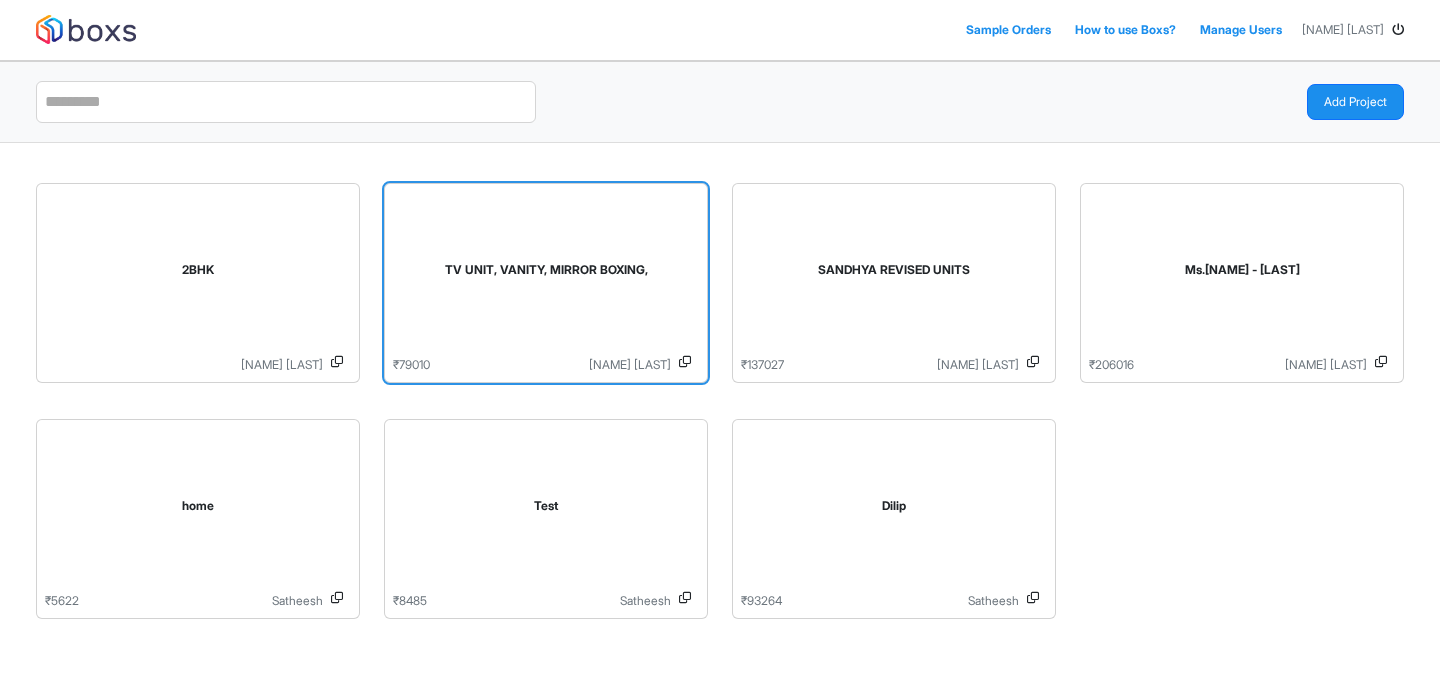 click on "TV UNIT, VANITY, MIRROR BOXING," at bounding box center [546, 274] 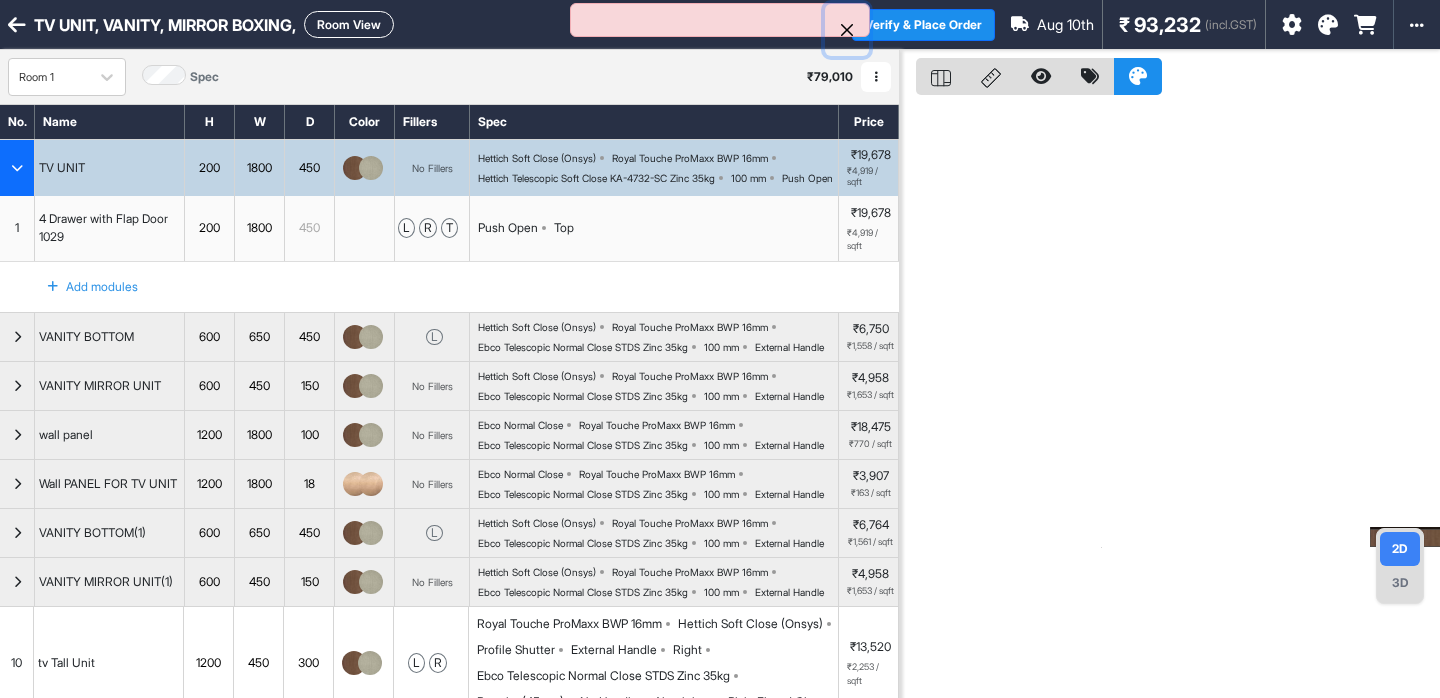 click at bounding box center (847, 30) 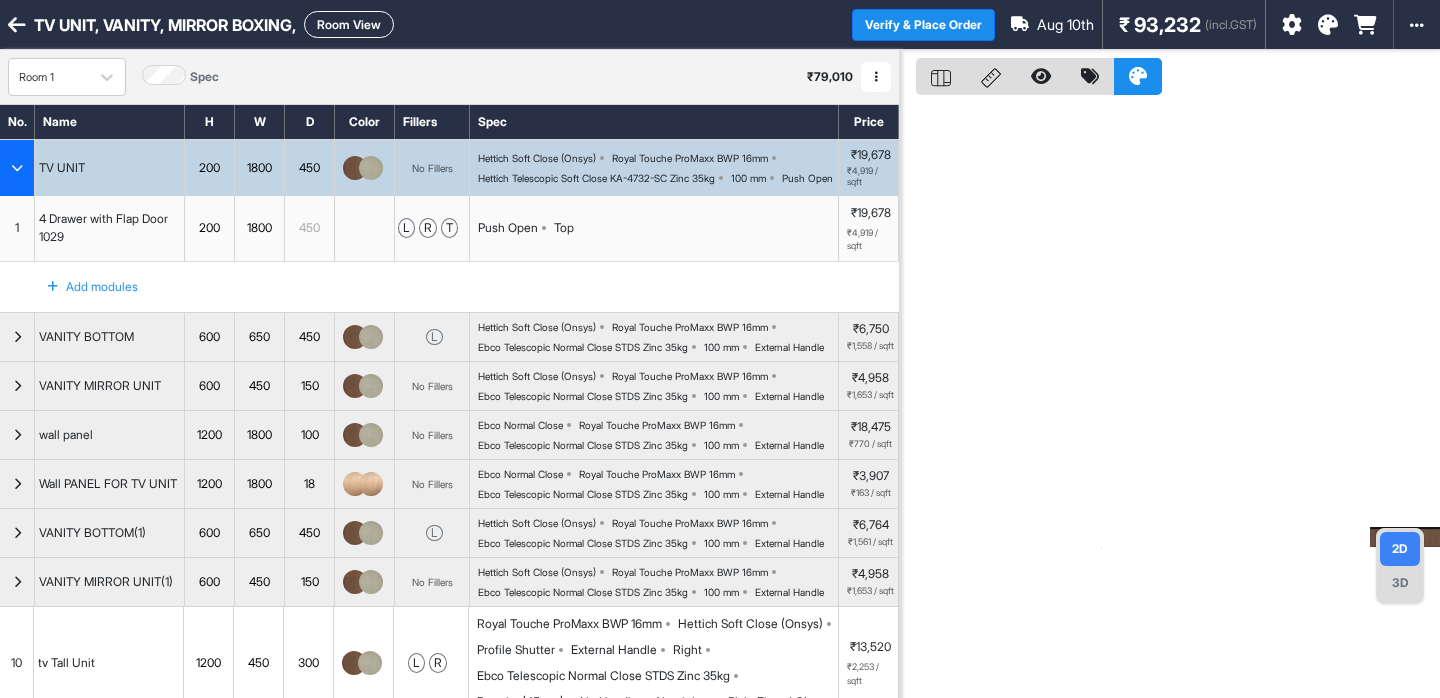 click on "₹   93,232" at bounding box center (1160, 25) 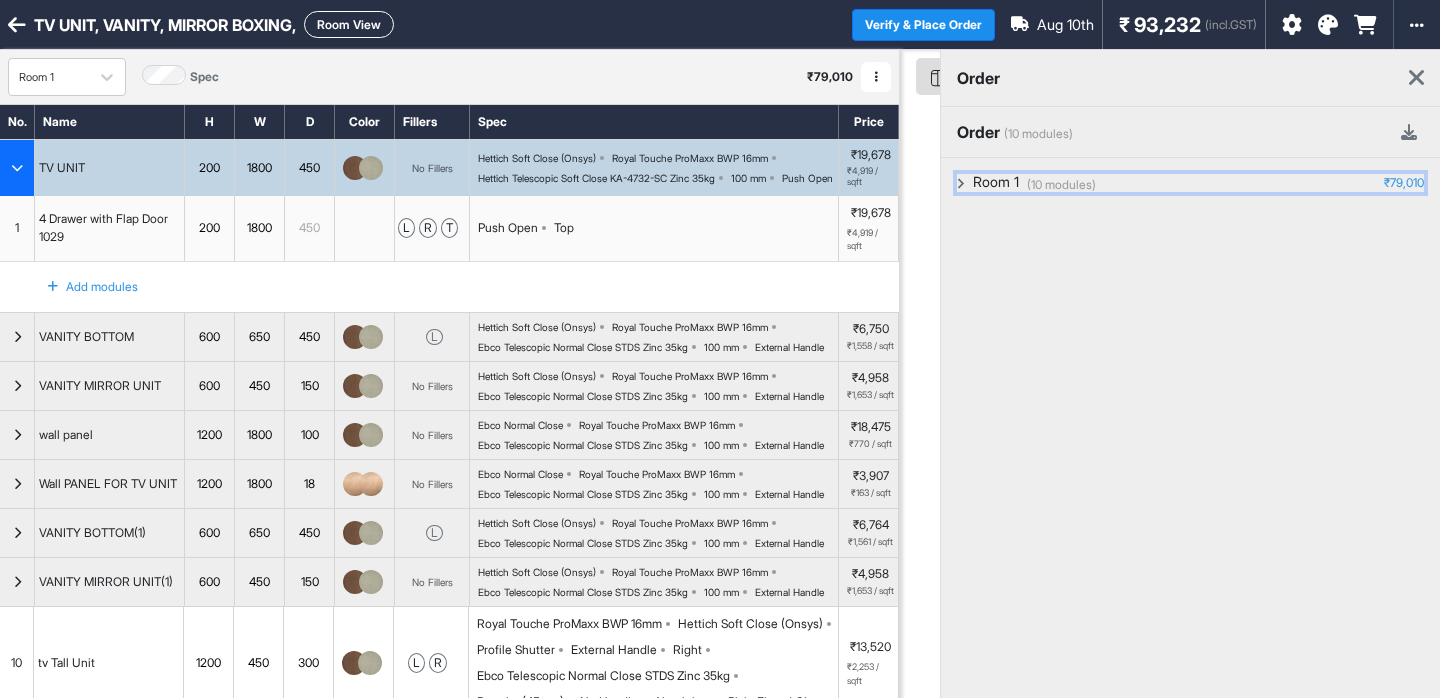 click on "(10 modules)" at bounding box center [1061, 185] 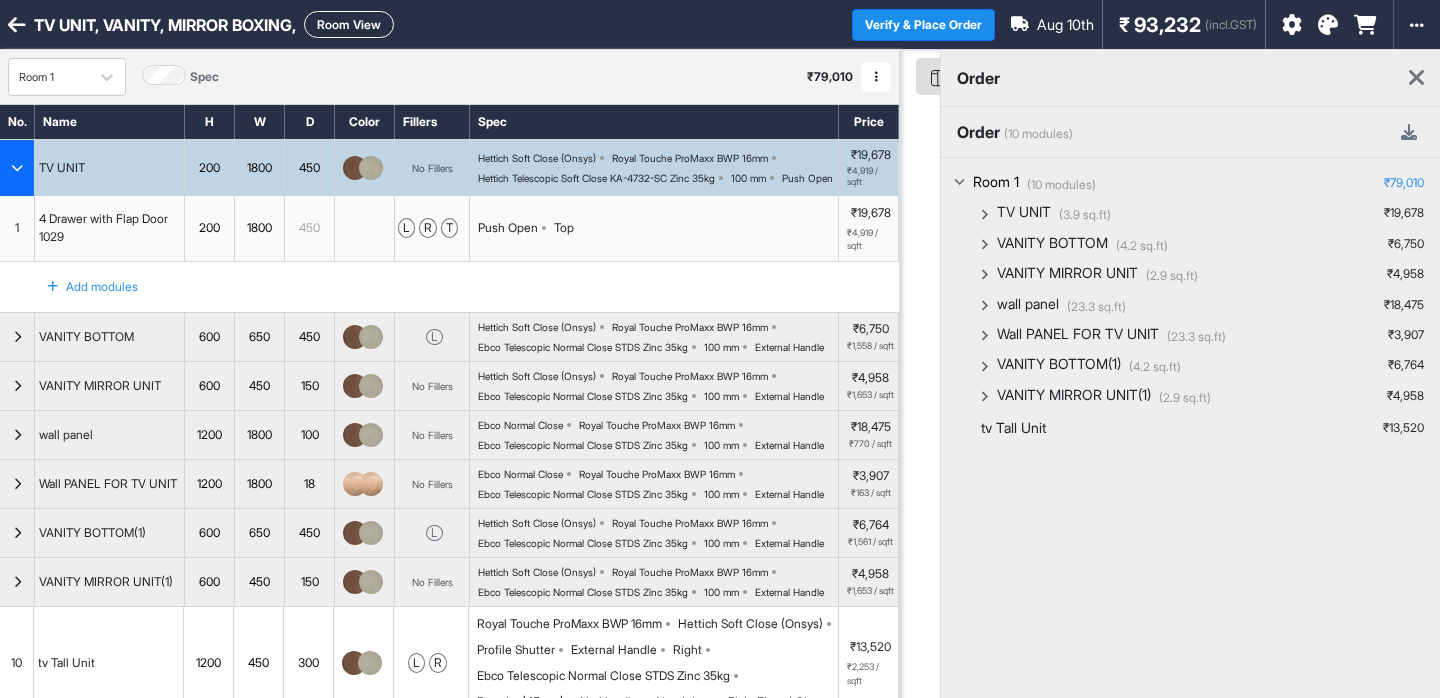 click at bounding box center [1416, 78] 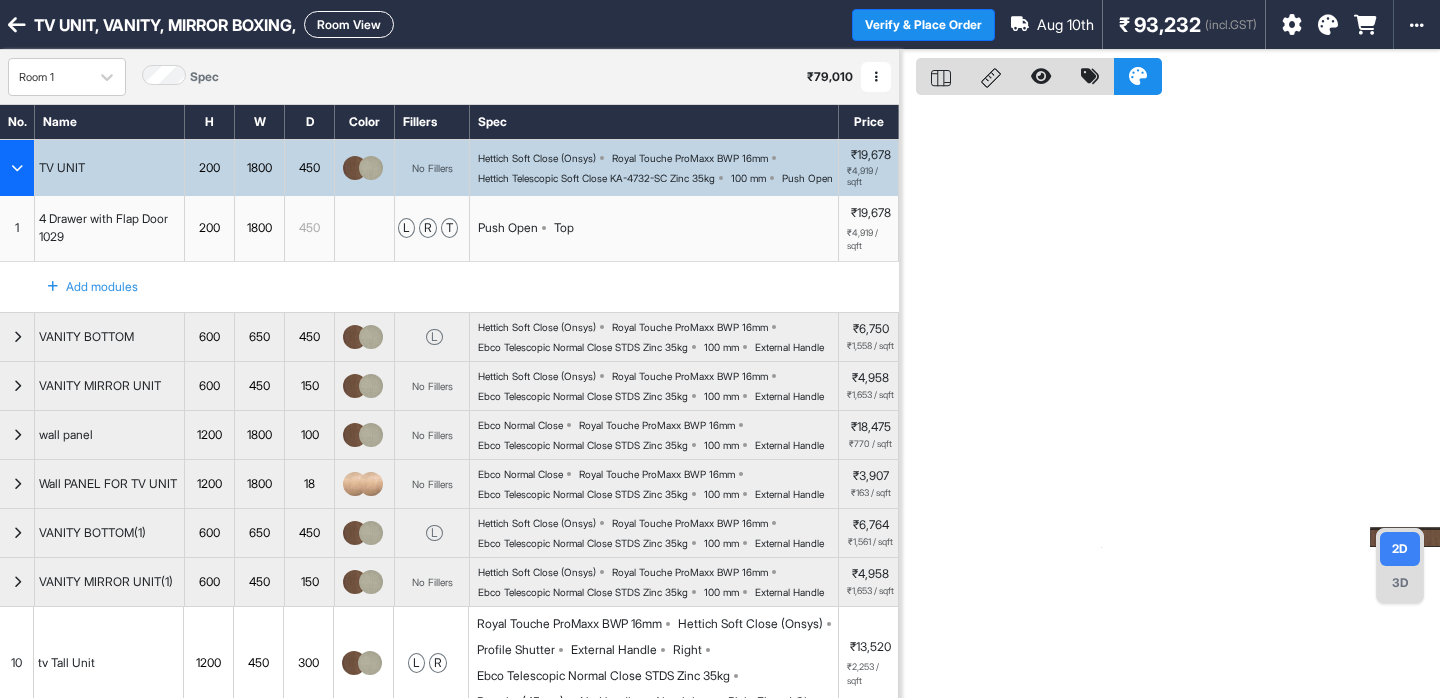 click on "(incl.GST)" at bounding box center (1231, 25) 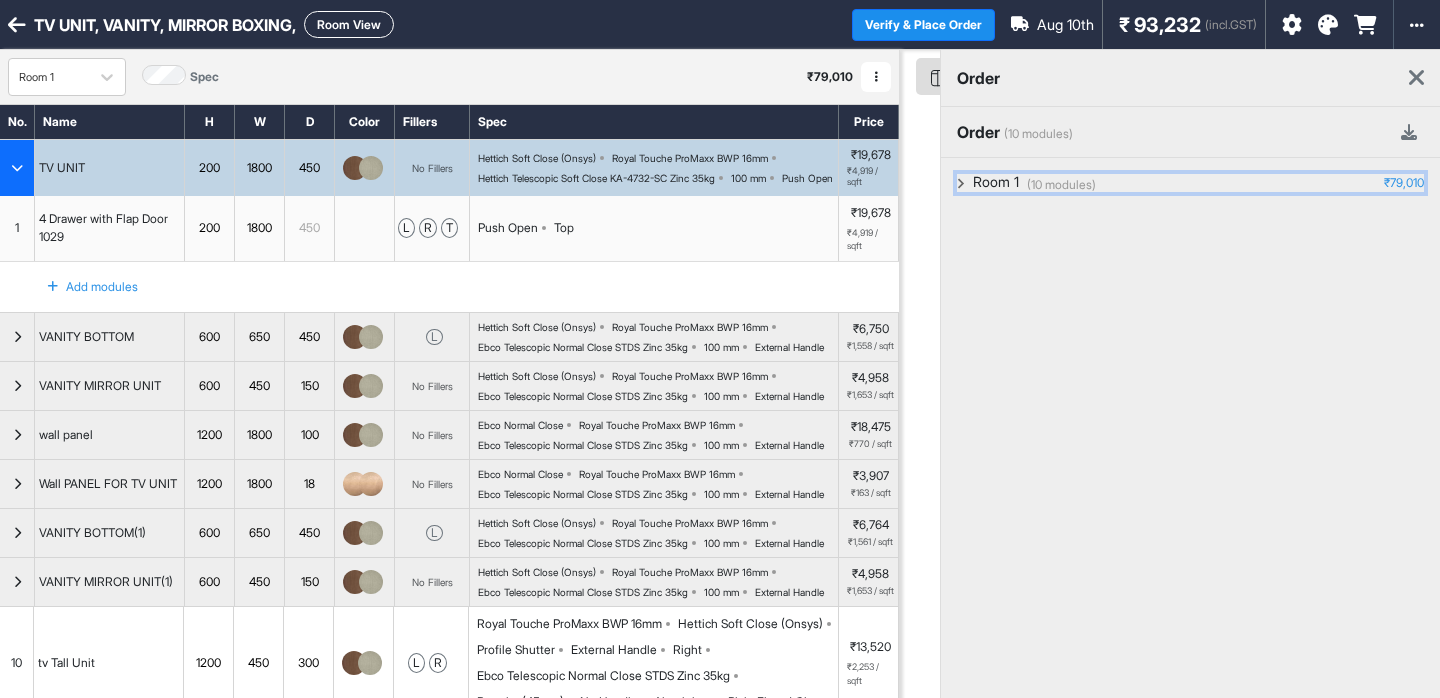 click on "Room 1" at bounding box center (996, 183) 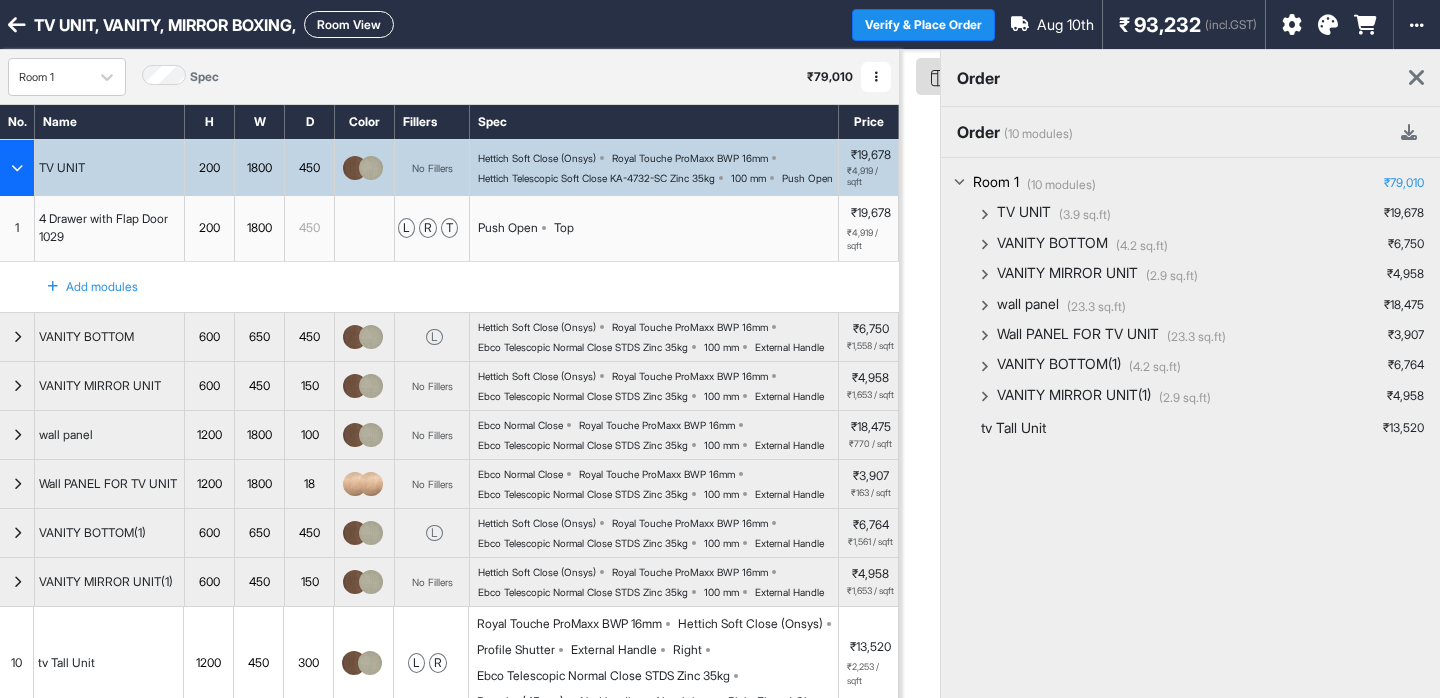 click on "(10 modules) Room 1 ₹79,010 (3.9 sq.ft) TV UNIT ₹19,678 4 Drawer with Flap Door 1029 ₹19,678 (4.2 sq.ft) VANITY BOTTOM ₹6,750 2D Wall Unit ₹6,674 Filler ₹76 (2.9 sq.ft) VANITY MIRROR UNIT ₹4,958 1D Wall Unit ₹4,958 (23.3 sq.ft) wall panel ₹18,475 Tv Wall Panel - Frame 9101 ₹18,475 (23.3 sq.ft) Wall PANEL FOR TV UNIT ₹3,907 Color Panel ₹3,907 (4.2 sq.ft) VANITY BOTTOM(1) ₹6,764 2D Wall Unit ₹6,674 Filler ₹90 (2.9 sq.ft) VANITY MIRROR UNIT(1) ₹4,958 1D Wall Unit ₹4,958 tv Tall Unit ₹13,520" at bounding box center [1190, 507] 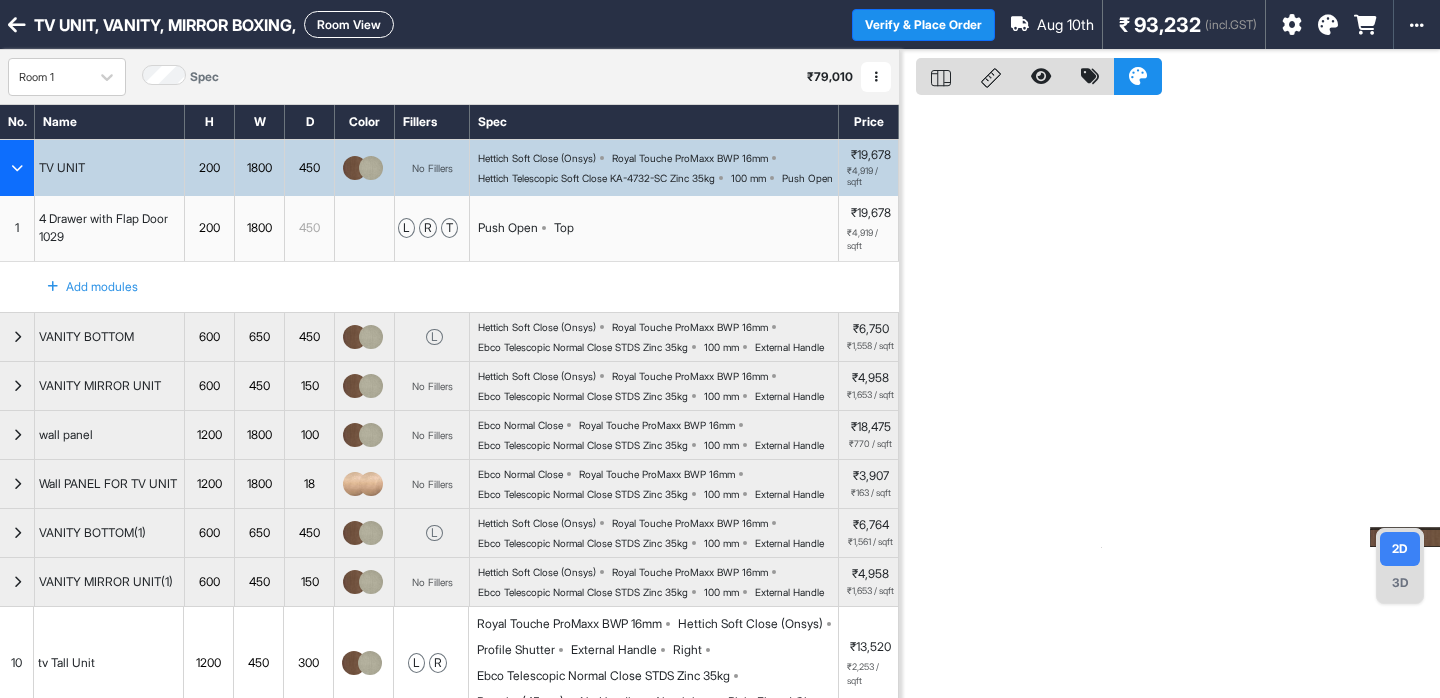 click on "Royal Touche ProMaxx BWP 16mm" at bounding box center [690, 158] 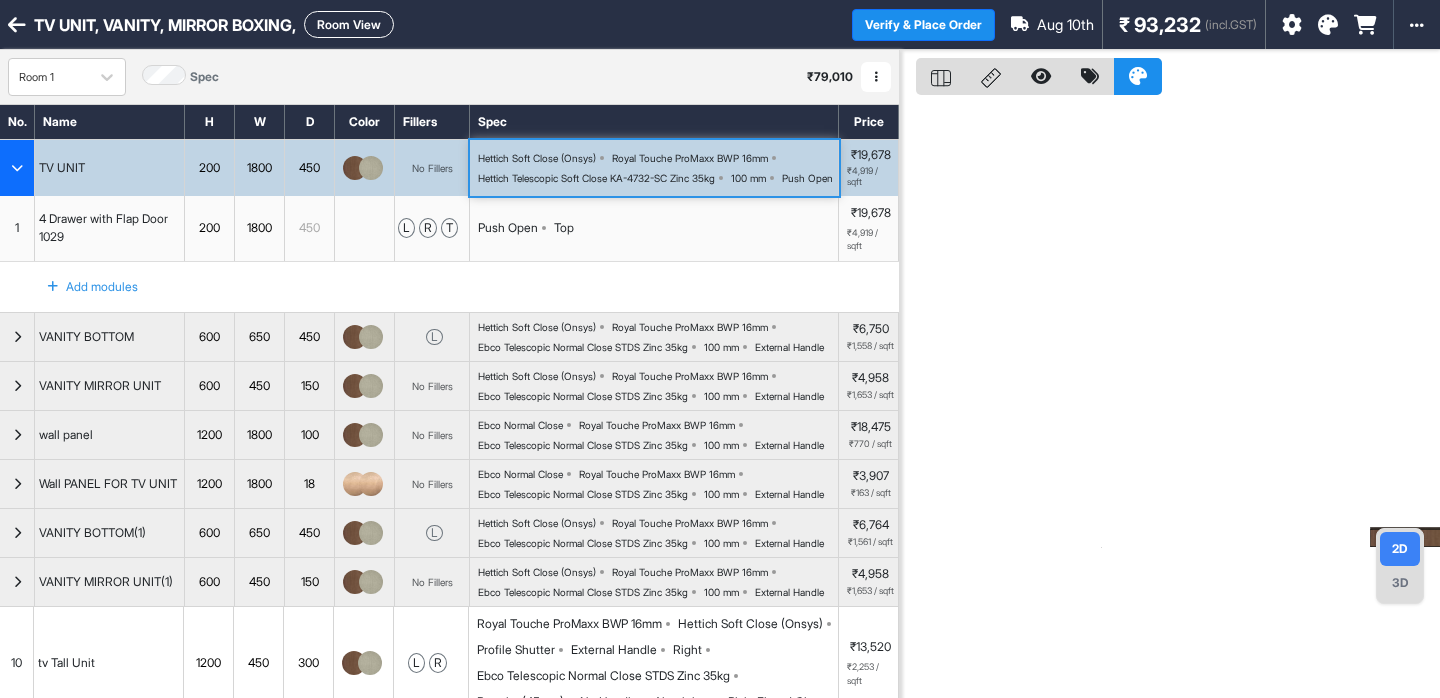 click on "Royal Touche ProMaxx BWP 16mm" at bounding box center [690, 158] 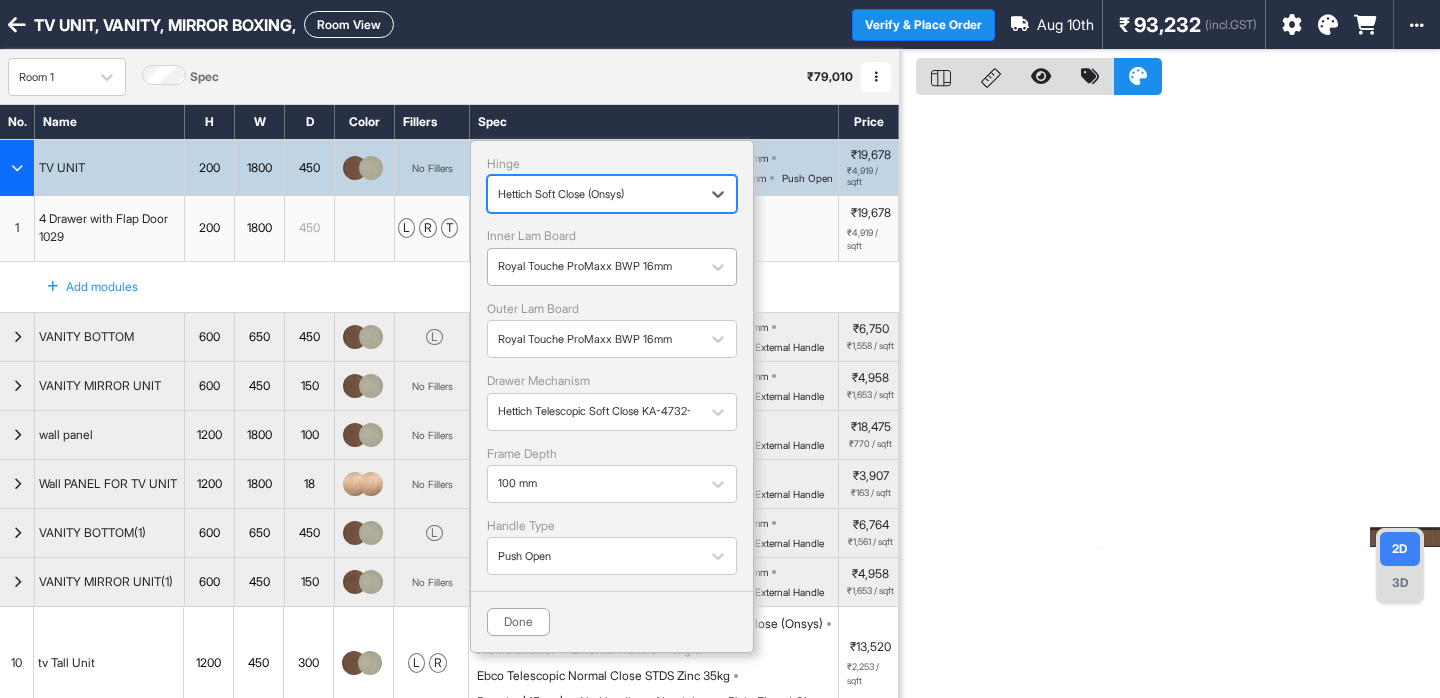 click at bounding box center (594, 267) 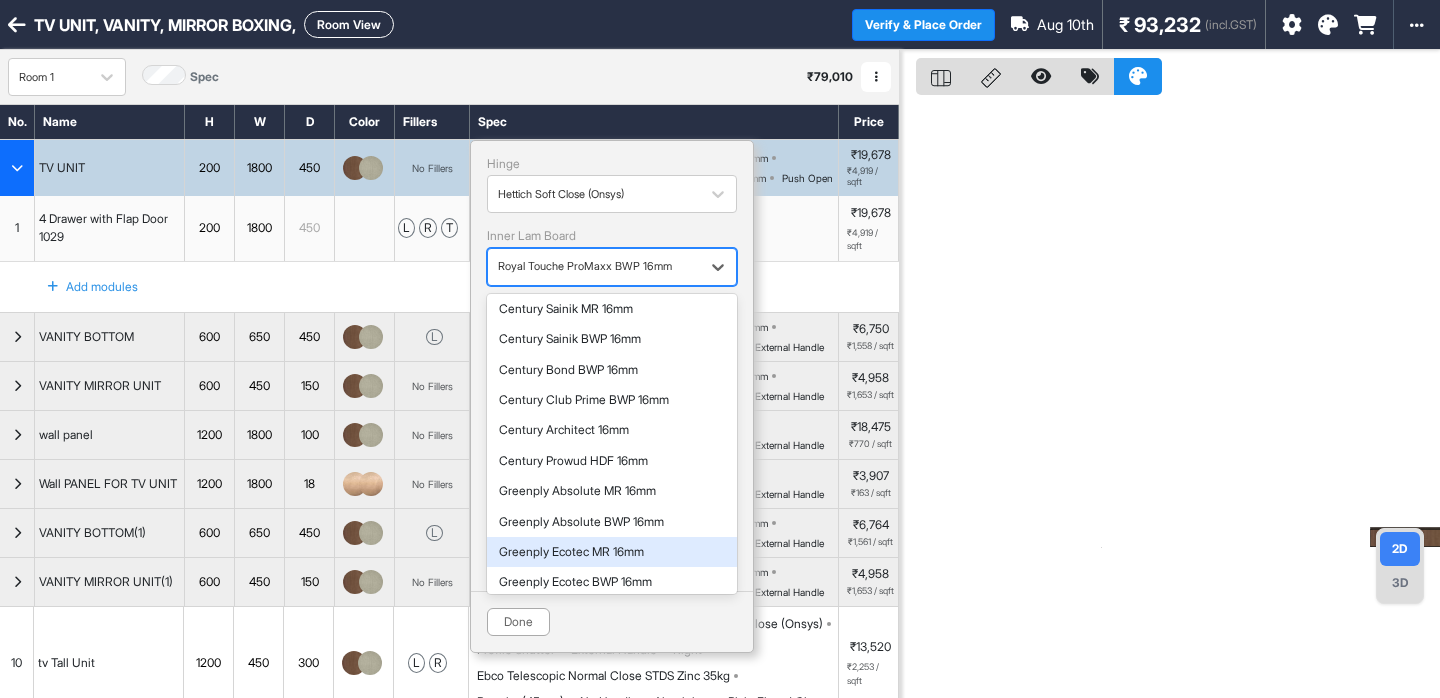 scroll, scrollTop: 0, scrollLeft: 0, axis: both 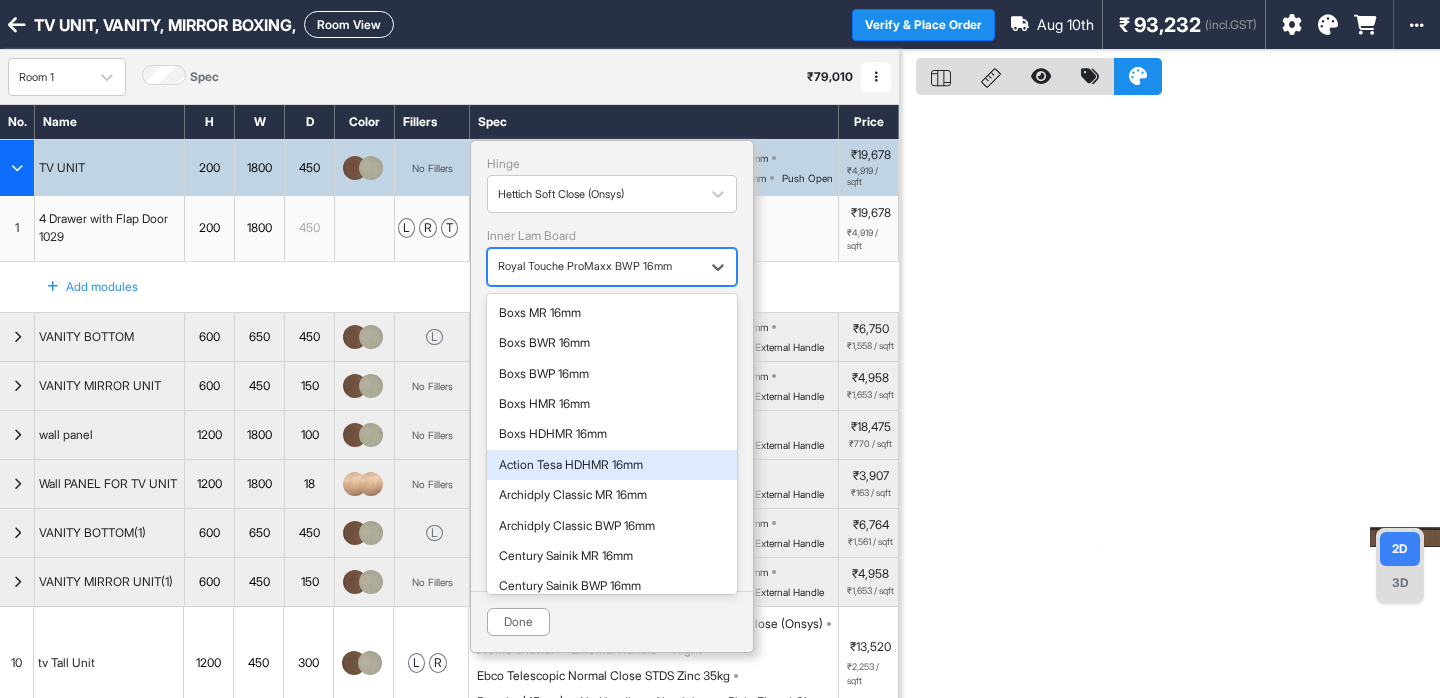 click on "Action Tesa HDHMR 16mm" at bounding box center [612, 465] 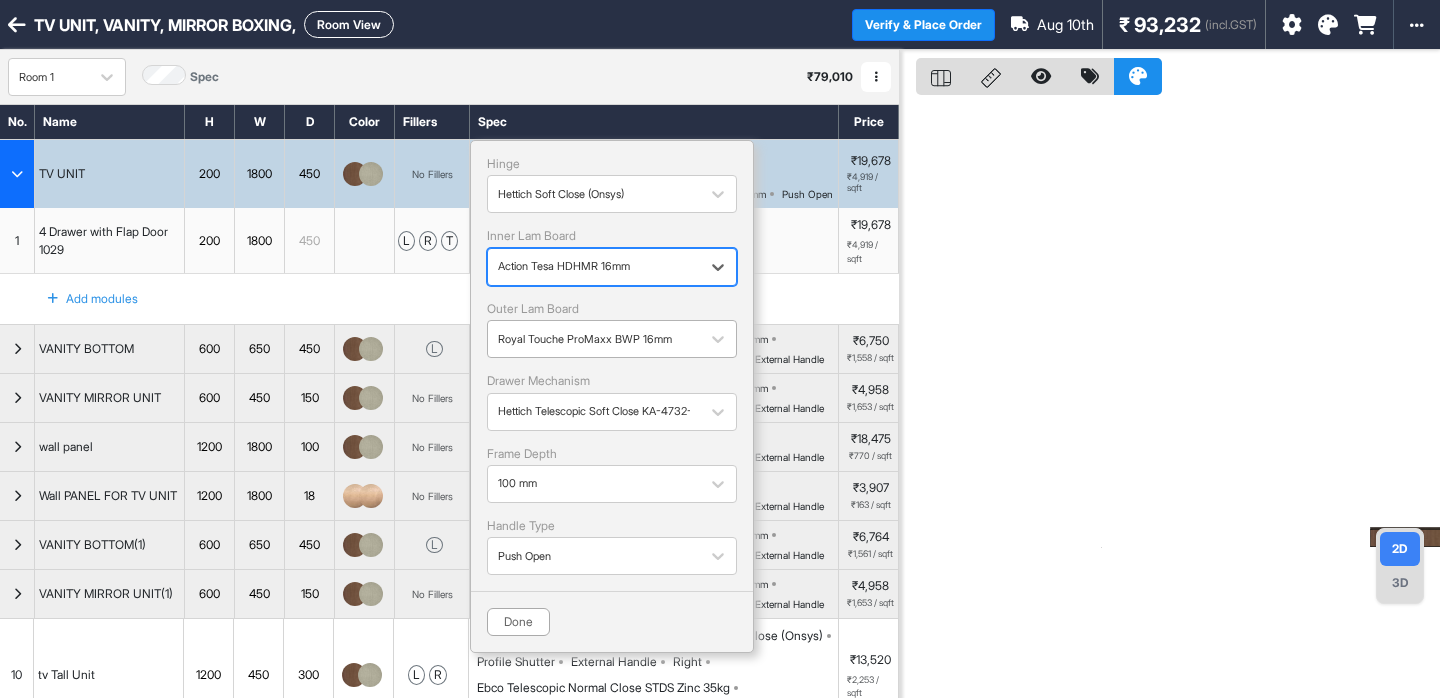 click at bounding box center [594, 339] 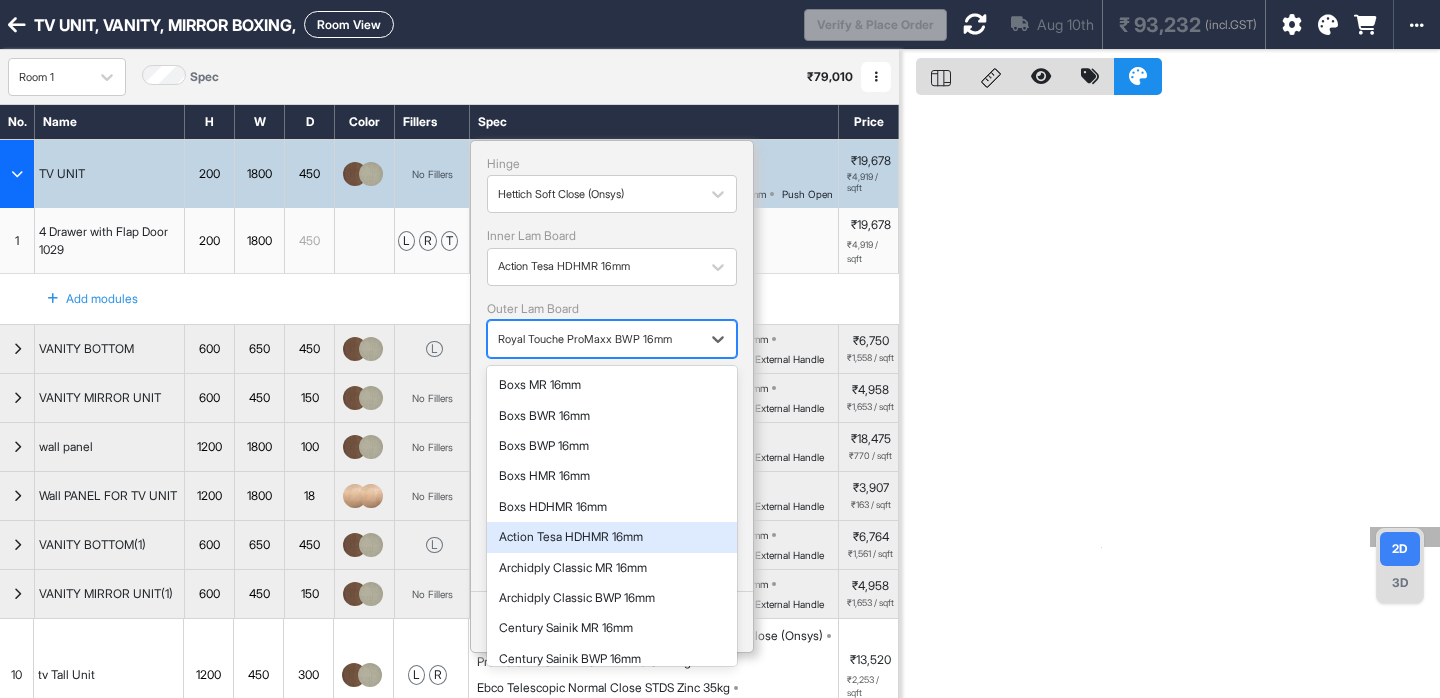 click on "Action Tesa HDHMR 16mm" at bounding box center [612, 537] 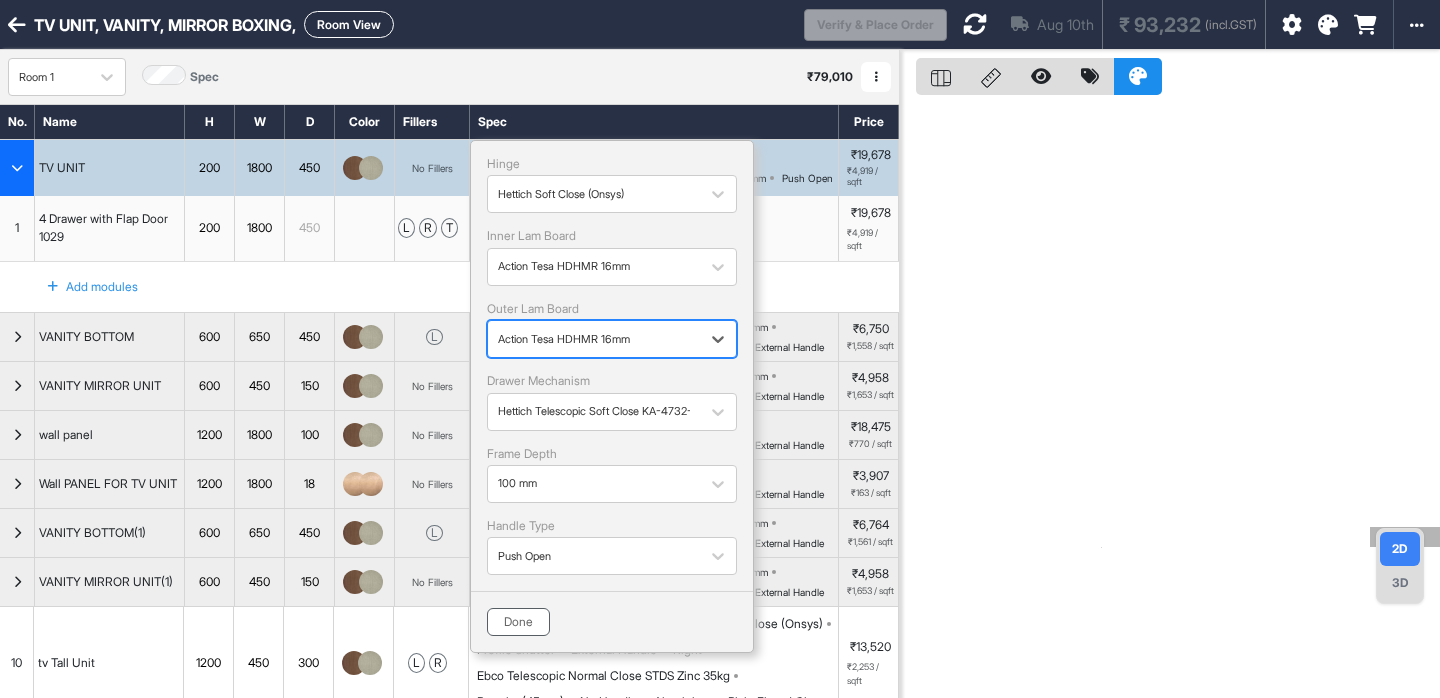 click on "Done" at bounding box center (518, 622) 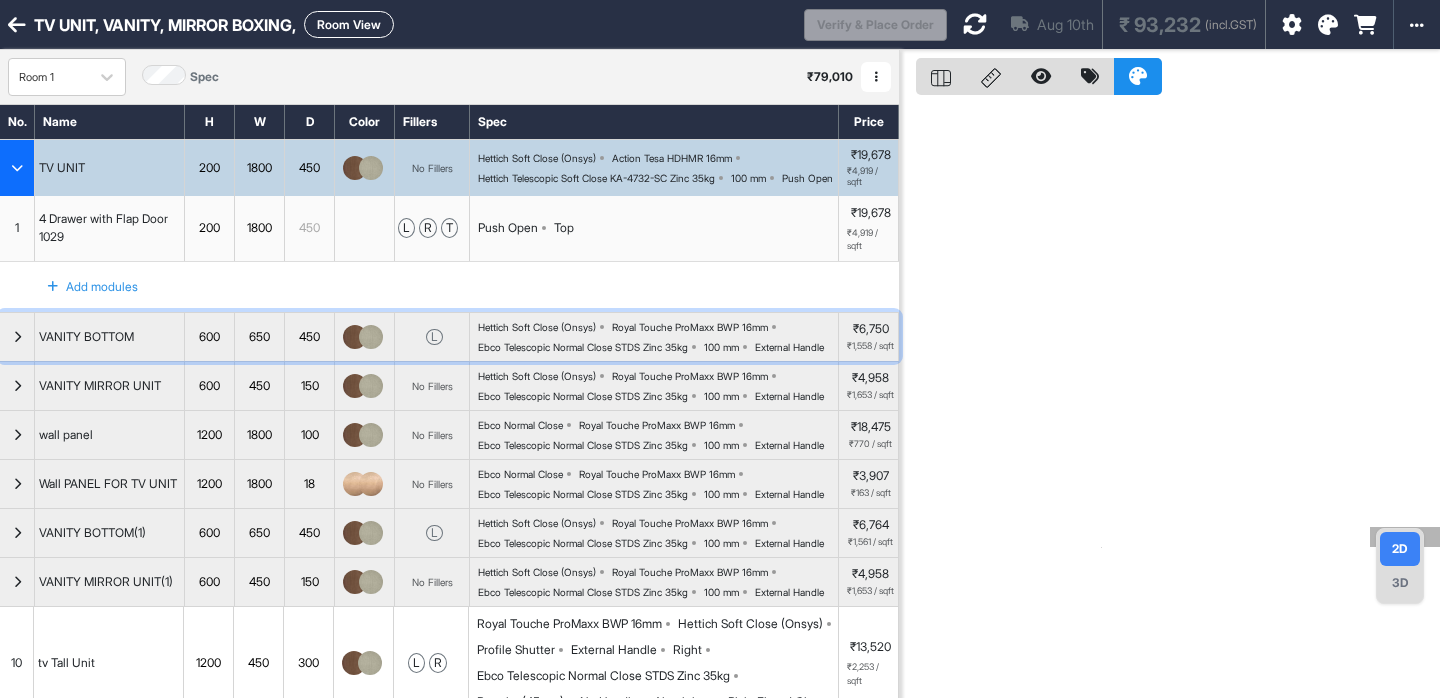 click on "Hettich Soft Close (Onsys) Royal Touche ProMaxx BWP 16mm Ebco Telescopic Normal Close STDS Zinc 35kg 100 mm External Handle" at bounding box center (658, 337) 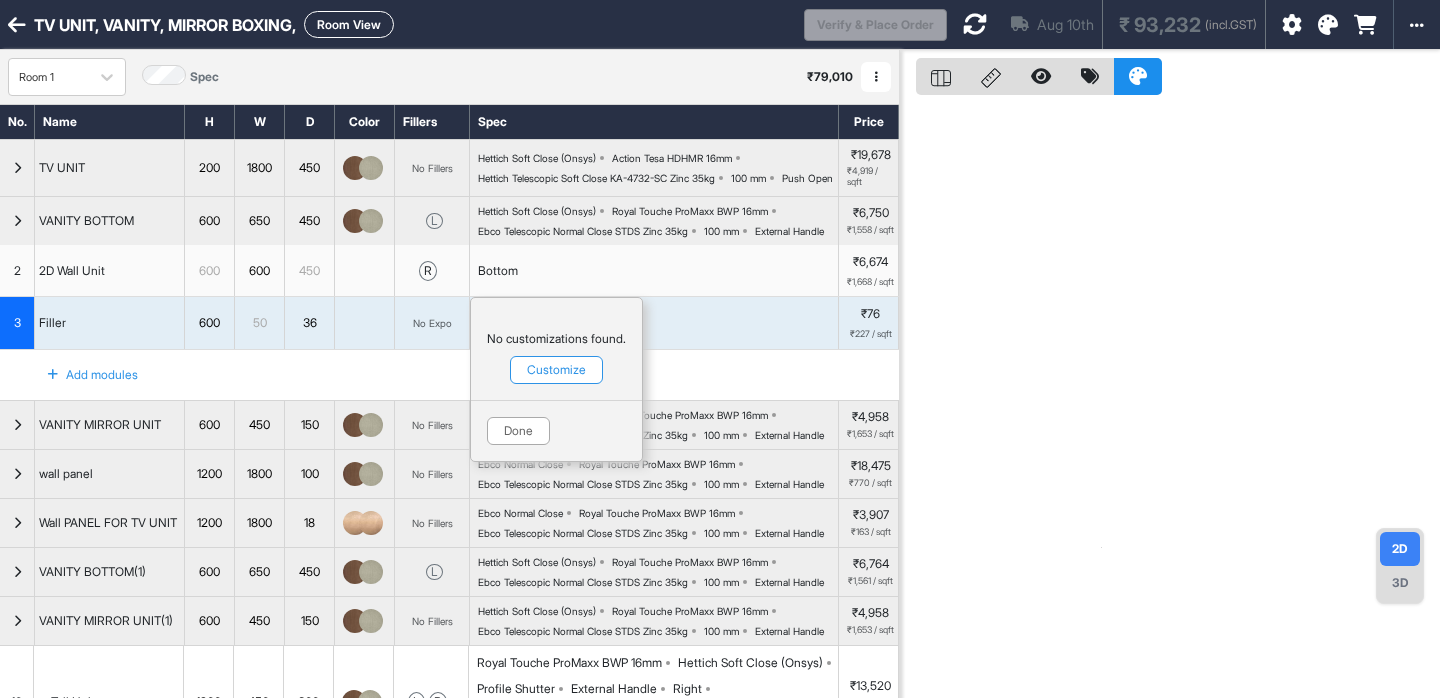 click on "Hettich Soft Close (Onsys) Royal Touche ProMaxx BWP 16mm Ebco Telescopic Normal Close STDS Zinc 35kg 100 mm External Handle" at bounding box center (658, 221) 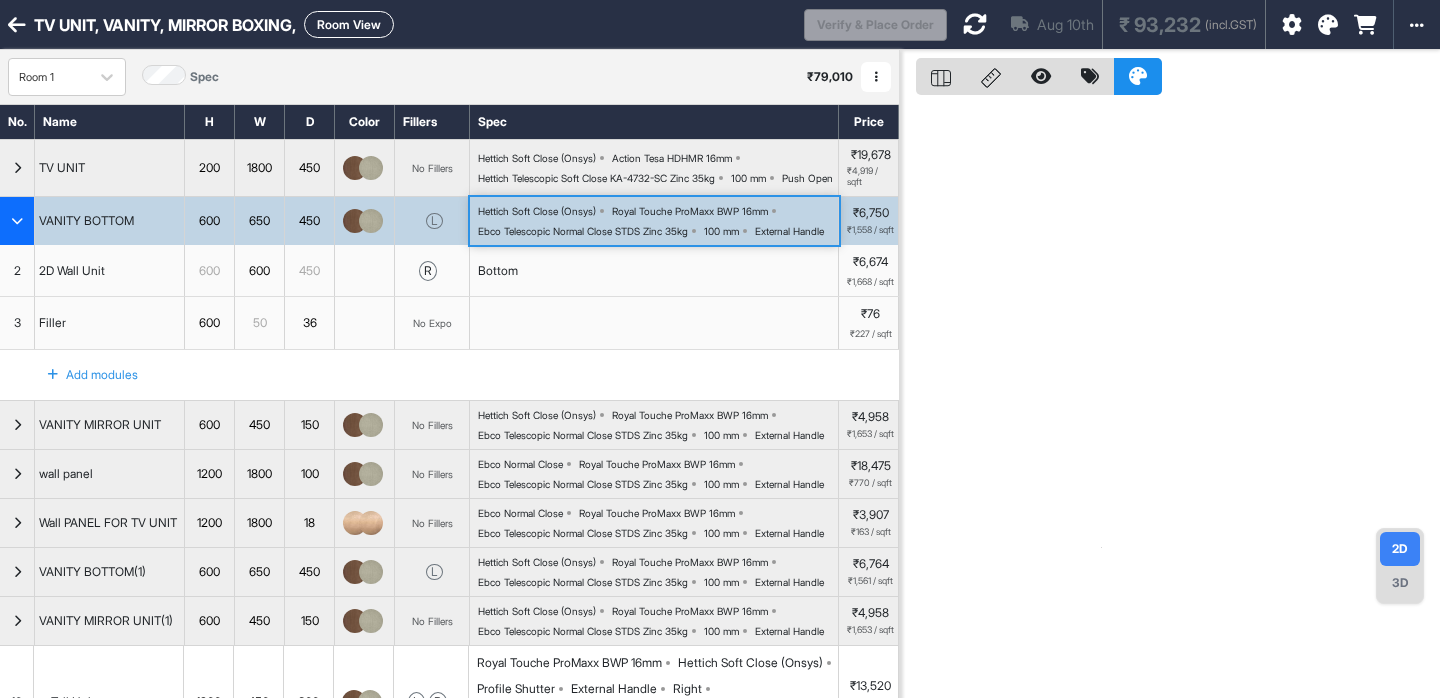 click on "Hettich Soft Close (Onsys) Royal Touche ProMaxx BWP 16mm Ebco Telescopic Normal Close STDS Zinc 35kg 100 mm External Handle" at bounding box center (658, 221) 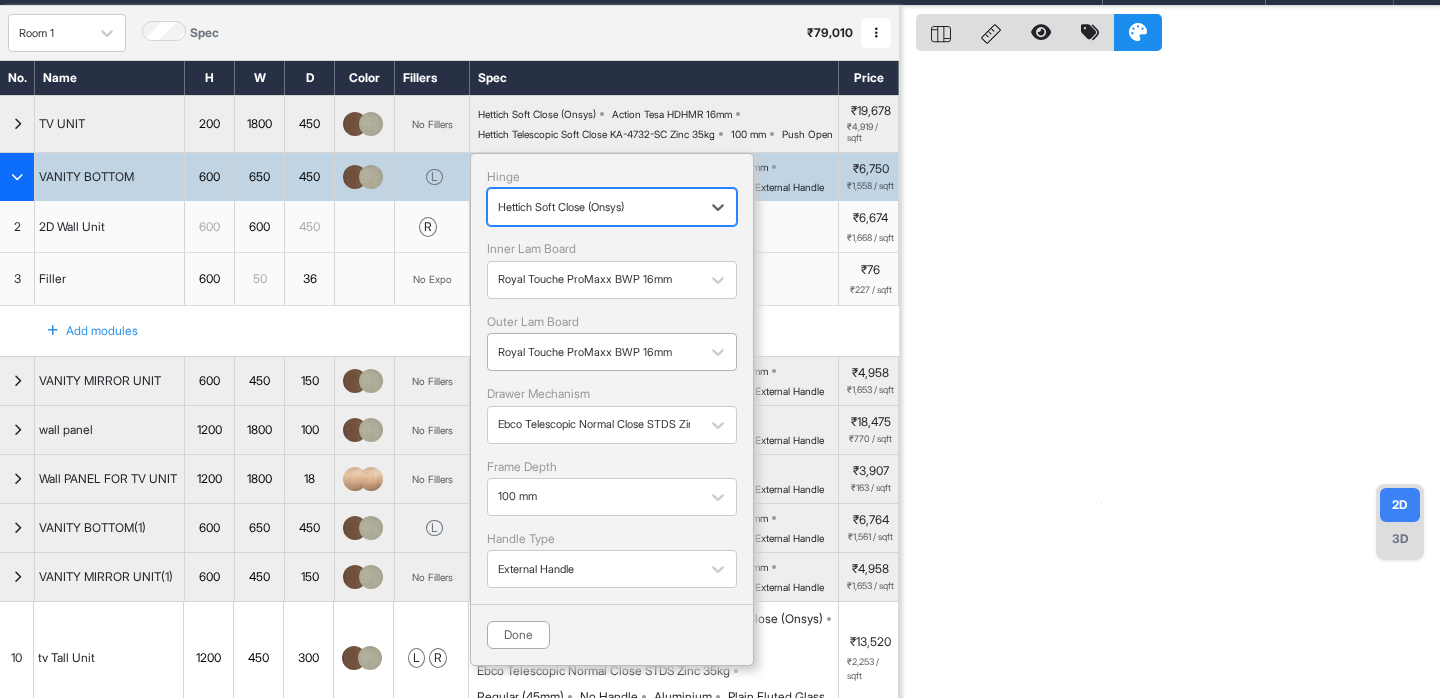 scroll, scrollTop: 48, scrollLeft: 0, axis: vertical 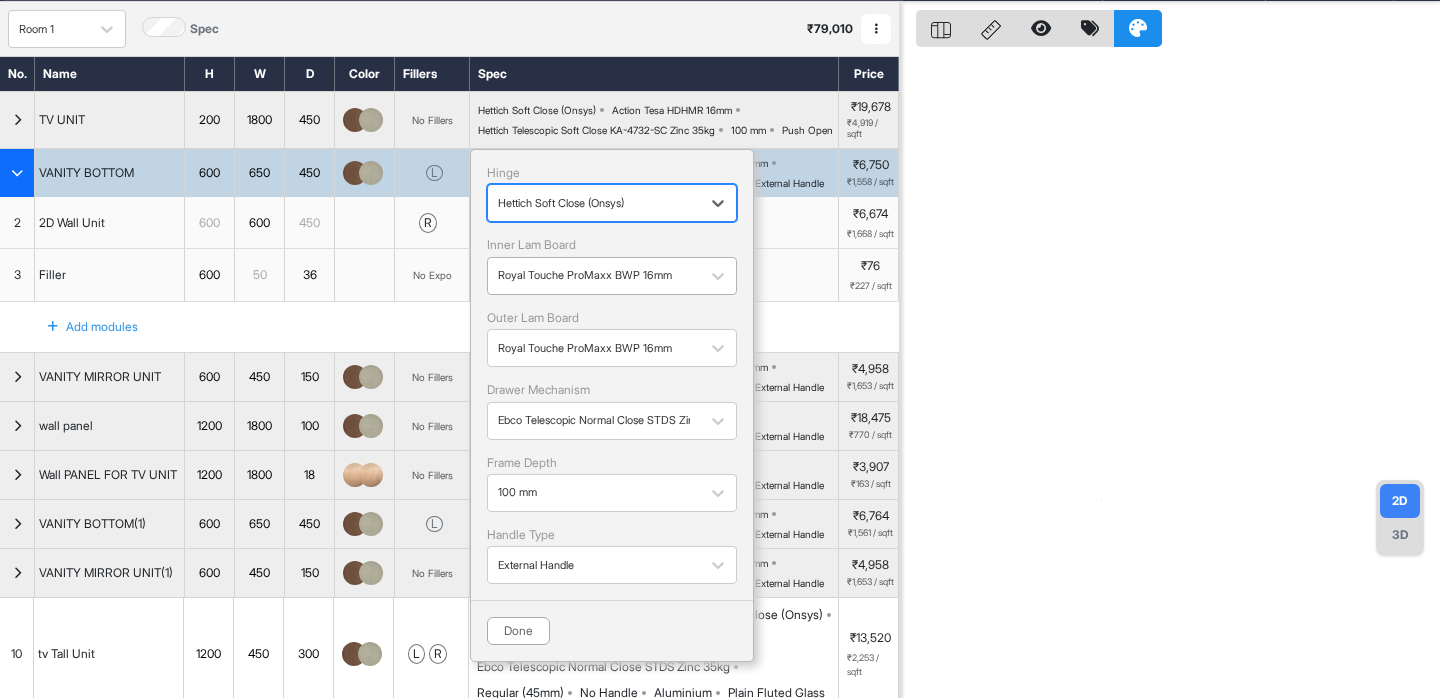 click at bounding box center (594, 276) 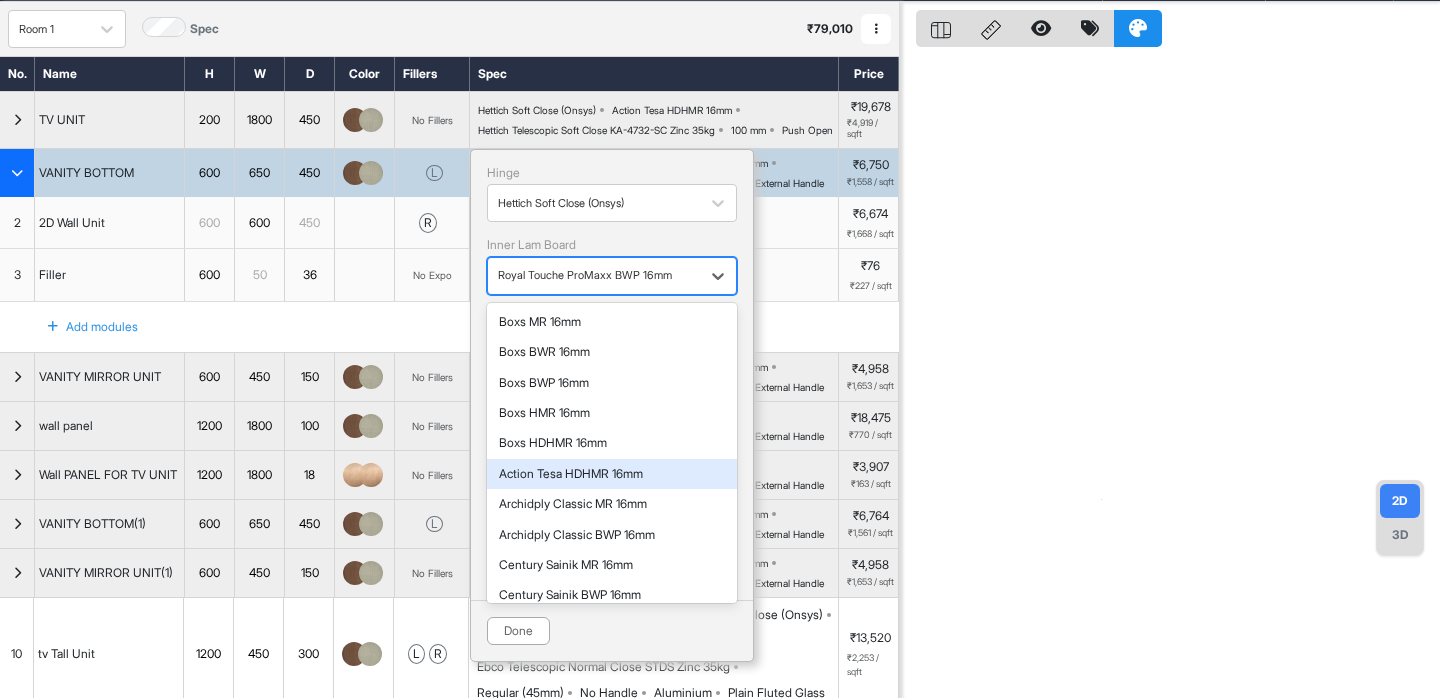 click on "Action Tesa HDHMR 16mm" at bounding box center [612, 474] 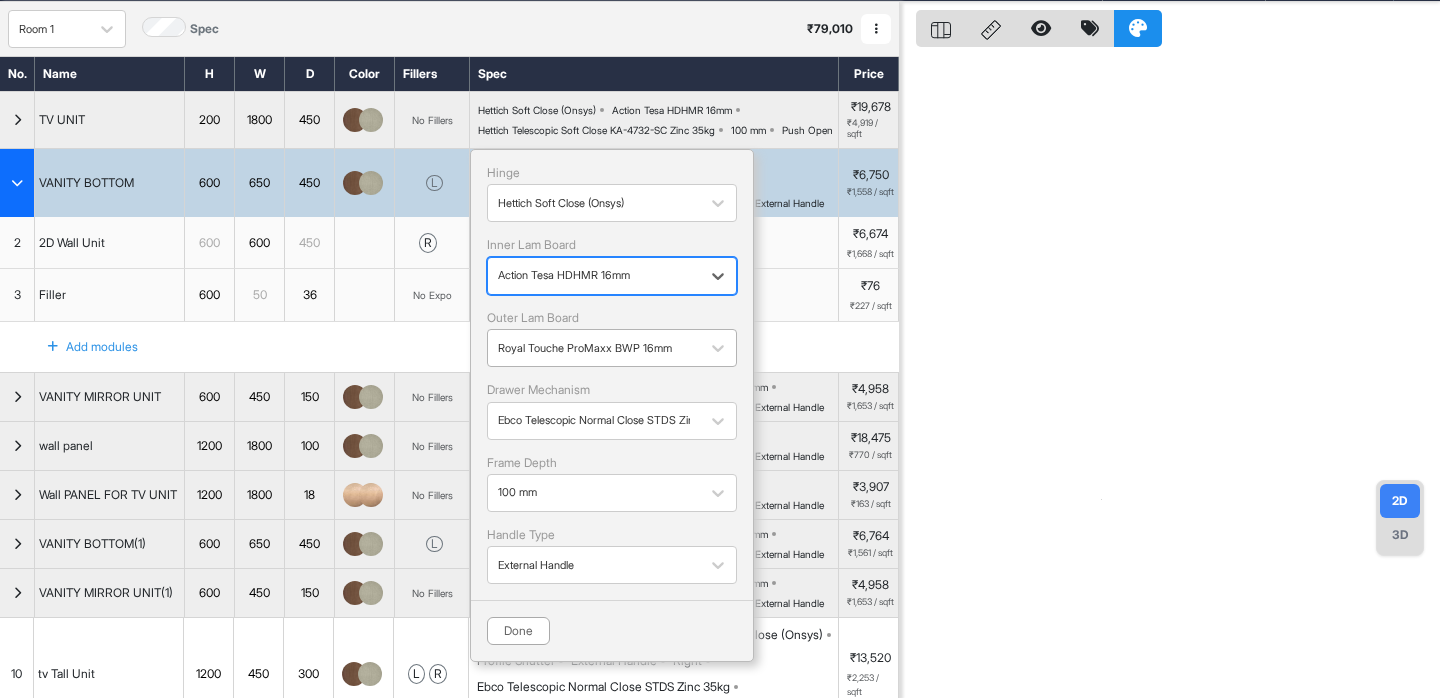 click at bounding box center (594, 348) 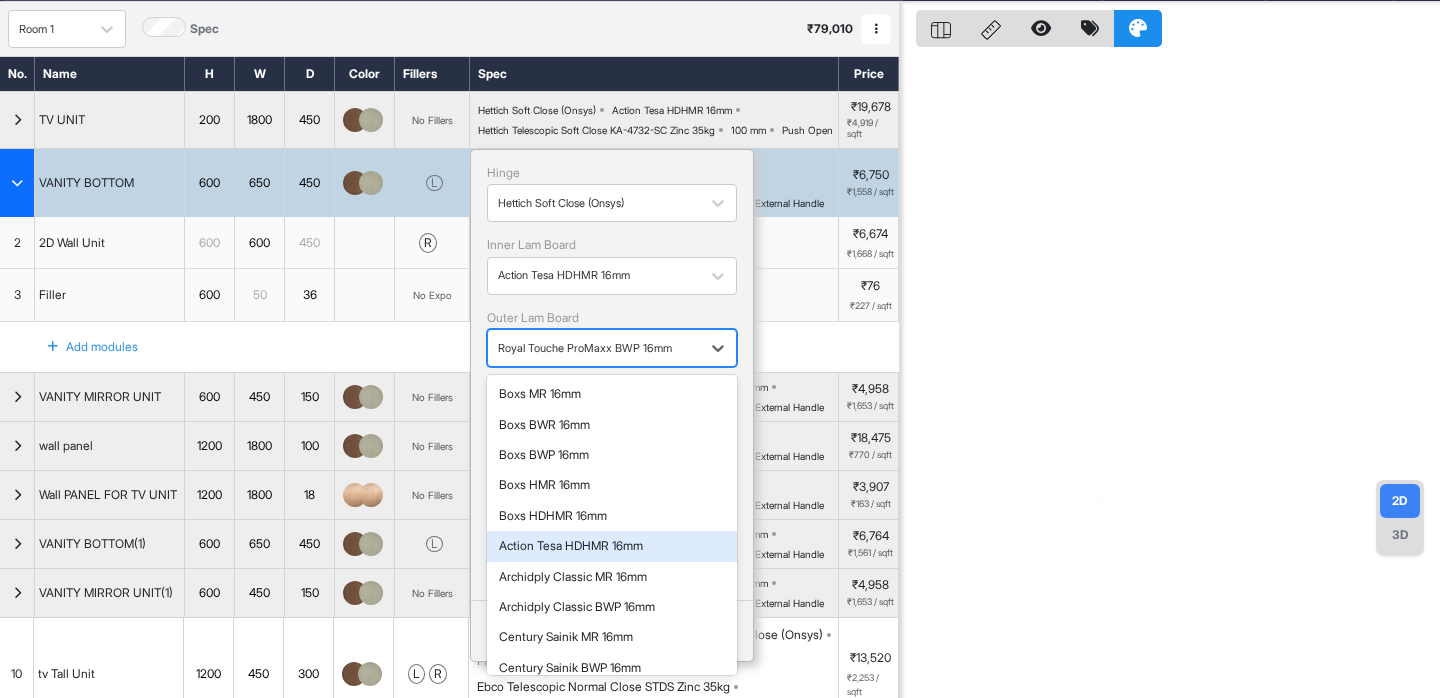 click on "Action Tesa HDHMR 16mm" at bounding box center (612, 546) 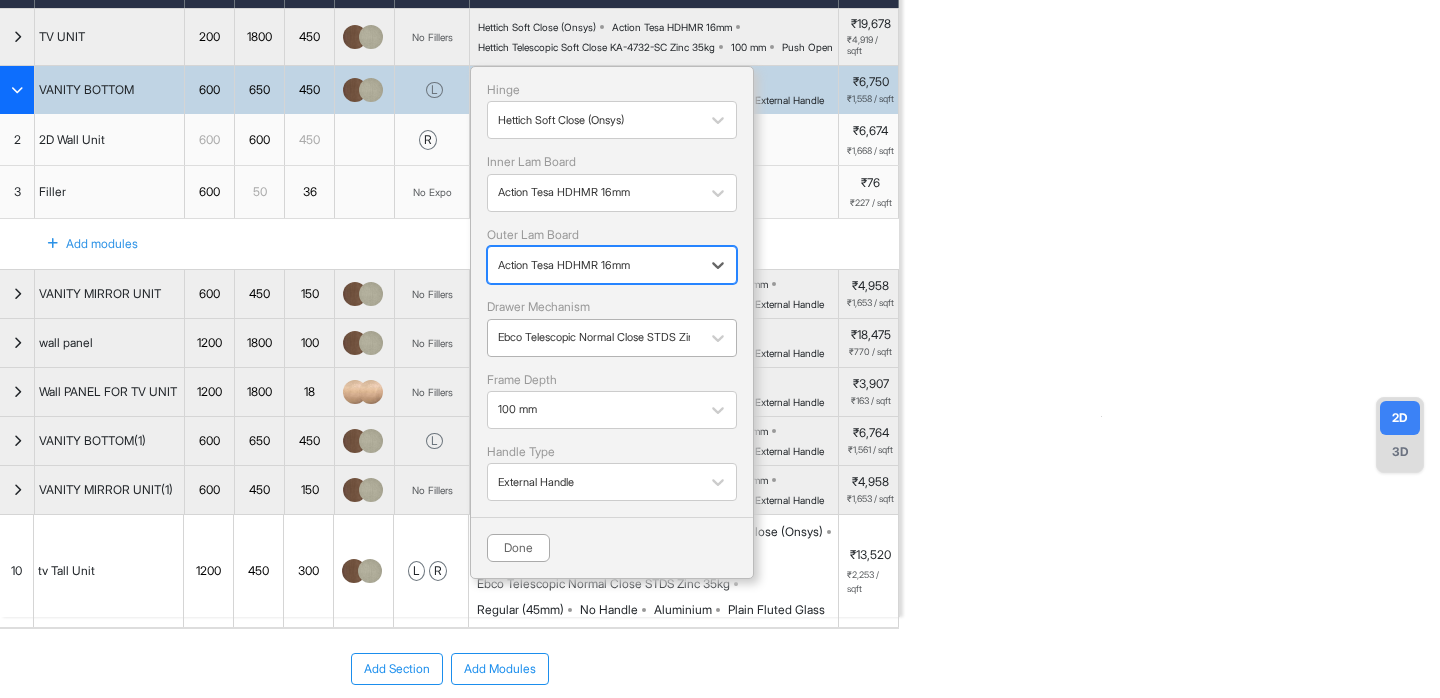 scroll, scrollTop: 156, scrollLeft: 0, axis: vertical 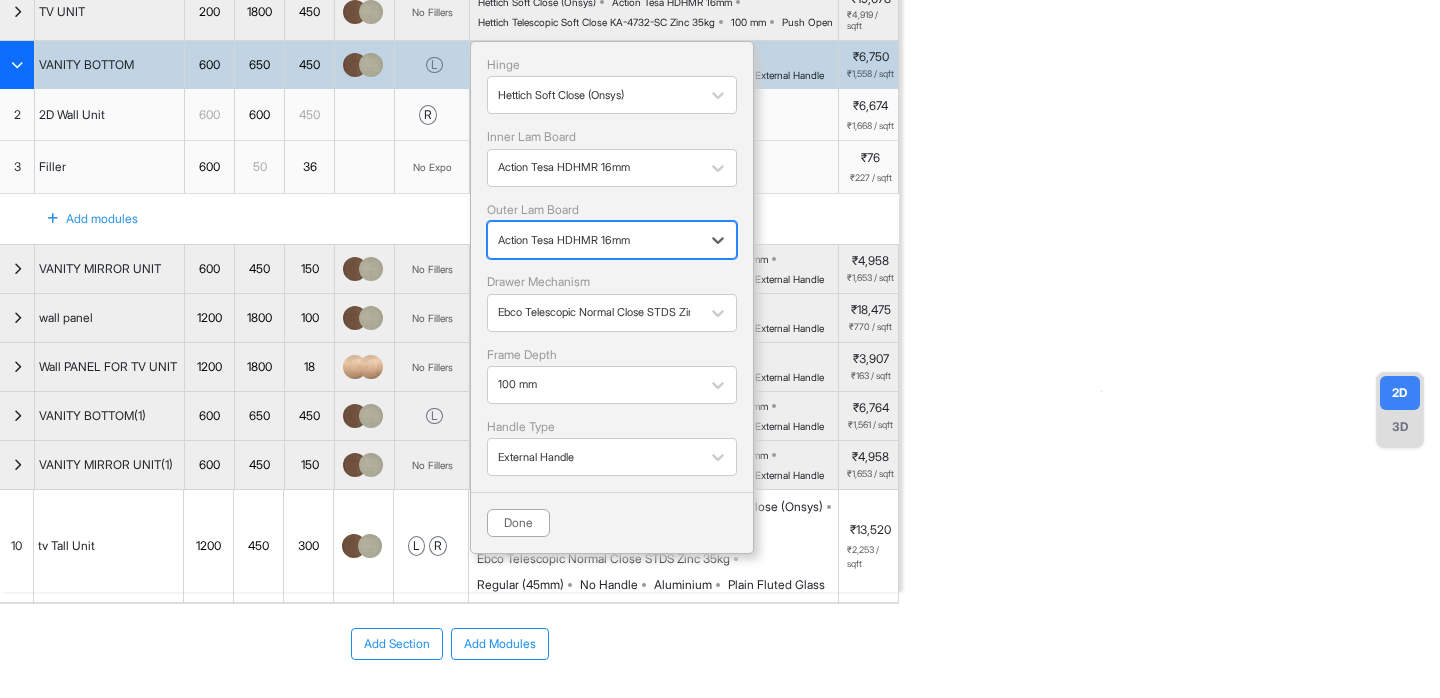 click on "Hinge Hettich Soft Close (Onsys) Inner Lam Board Action Tesa HDHMR 16mm Outer Lam Board option [object Object], selected. Action Tesa HDHMR 16mm Drawer Mechanism Ebco Telescopic Normal Close STDS Zinc 35kg Frame Depth 100 mm Handle Type External Handle Done" at bounding box center (612, 297) 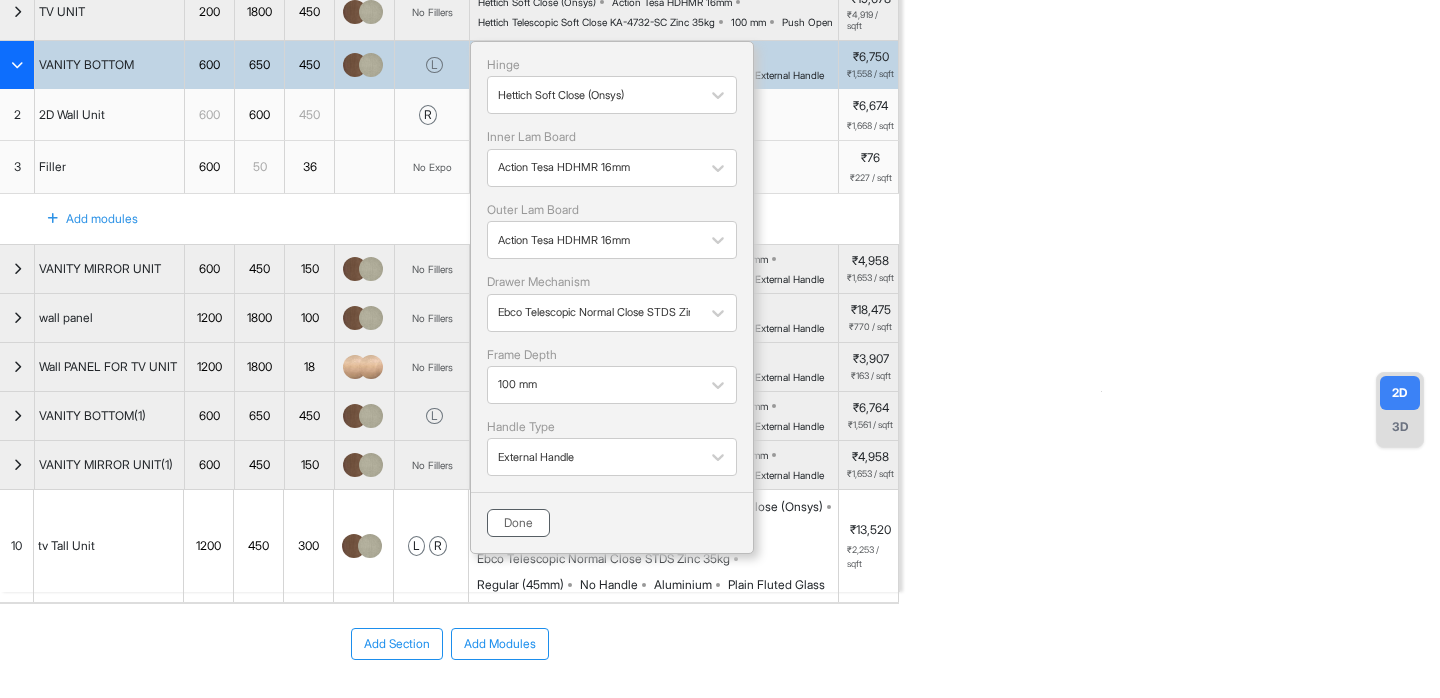 click on "Done" at bounding box center (518, 523) 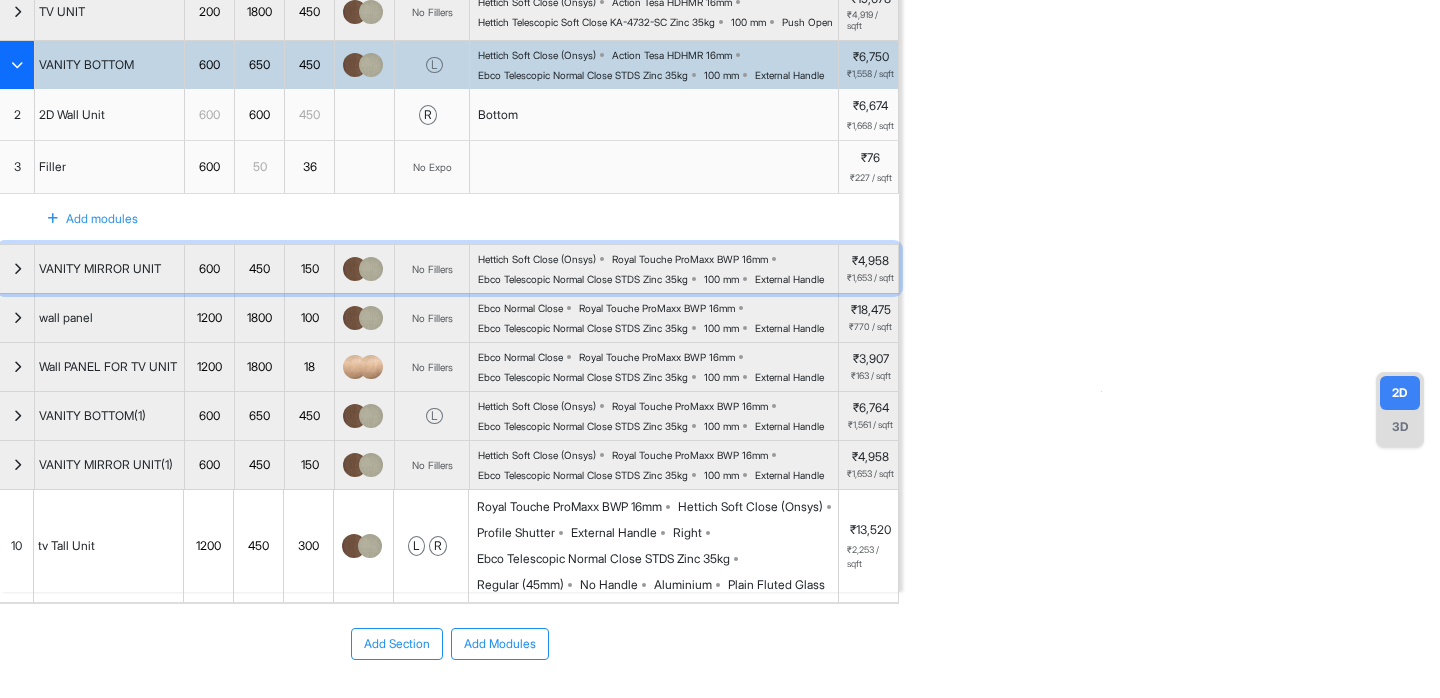 click on "Hettich Soft Close (Onsys) Royal Touche ProMaxx BWP 16mm Ebco Telescopic Normal Close STDS Zinc 35kg 100 mm External Handle" at bounding box center (658, 269) 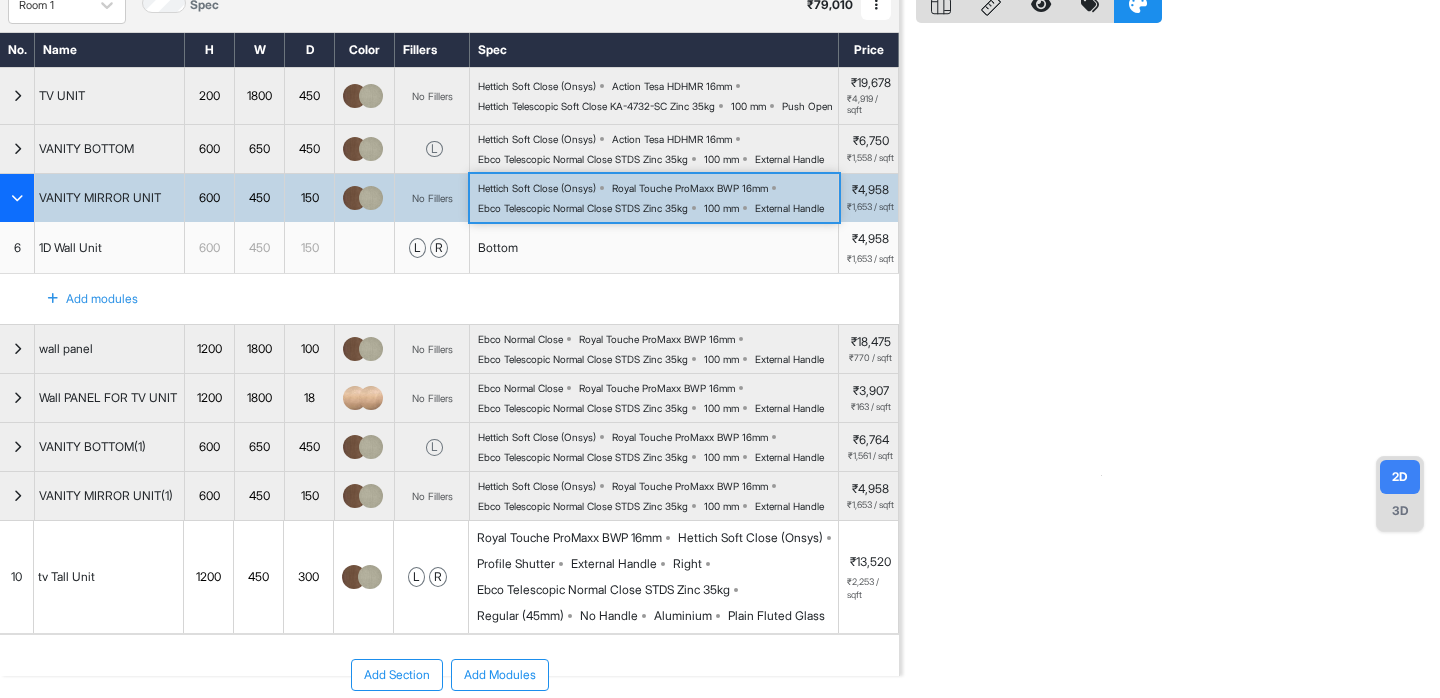scroll, scrollTop: 67, scrollLeft: 0, axis: vertical 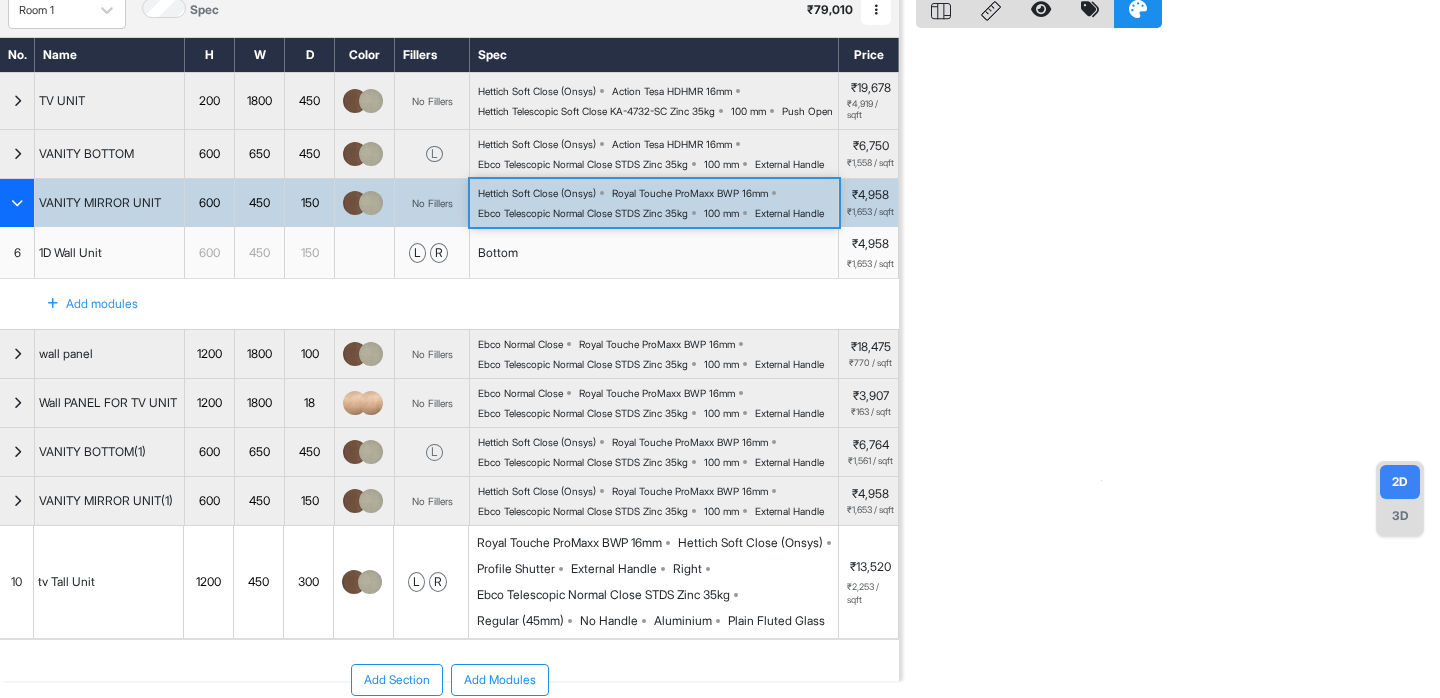 click on "Hettich Soft Close (Onsys) Royal Touche ProMaxx BWP 16mm Ebco Telescopic Normal Close STDS Zinc 35kg 100 mm External Handle" at bounding box center (658, 203) 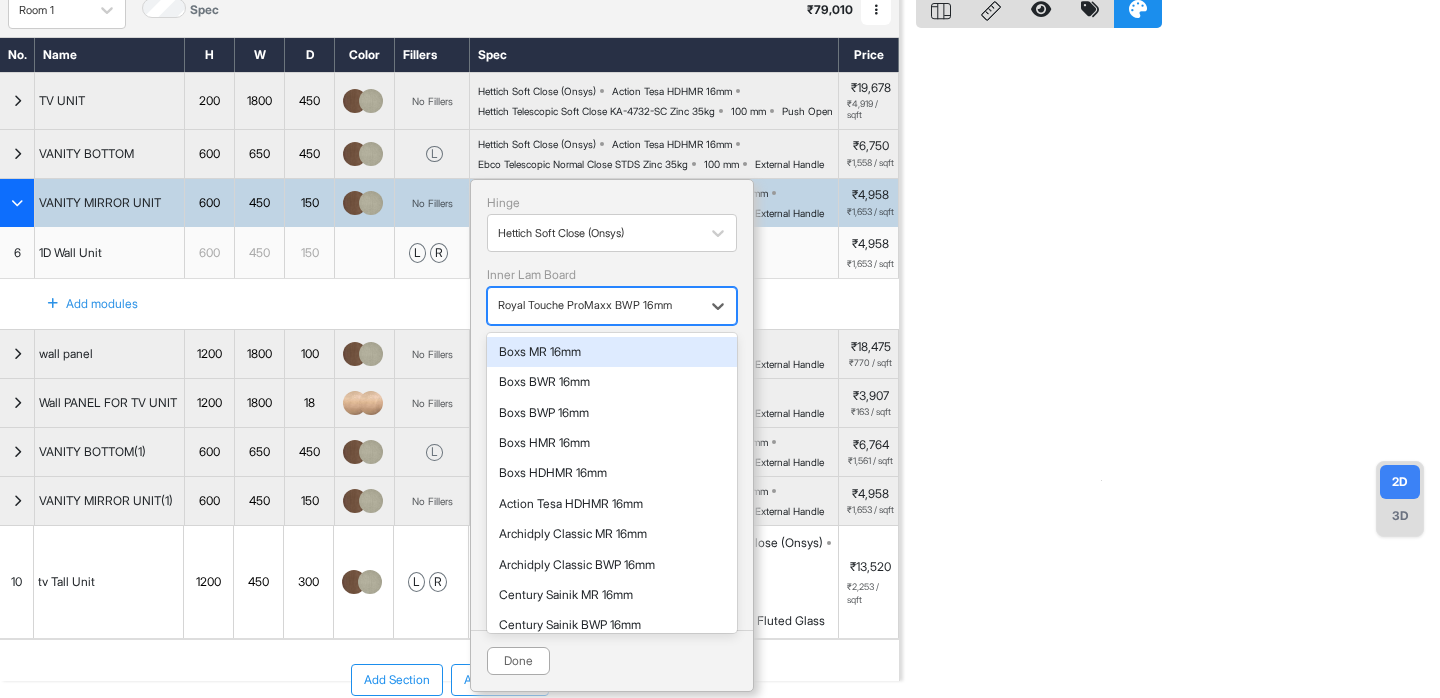click at bounding box center (594, 306) 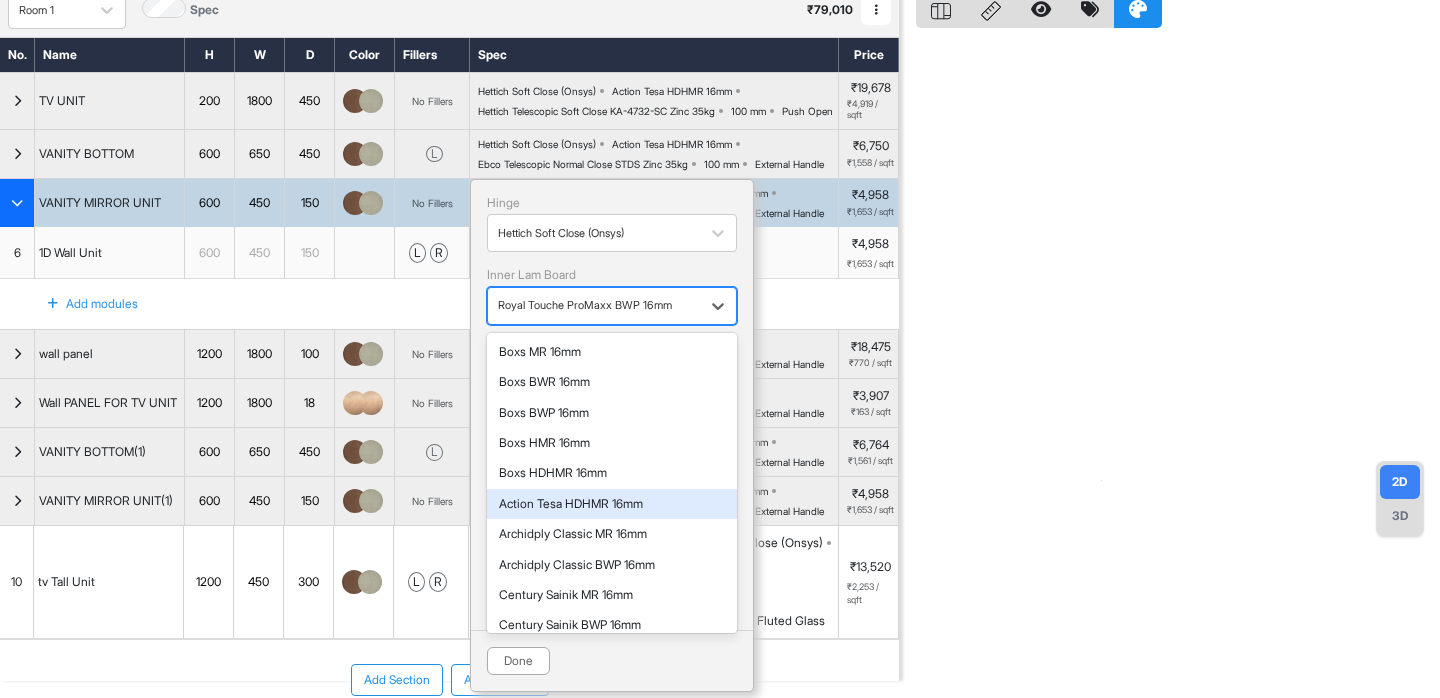 click on "Action Tesa HDHMR 16mm" at bounding box center [612, 504] 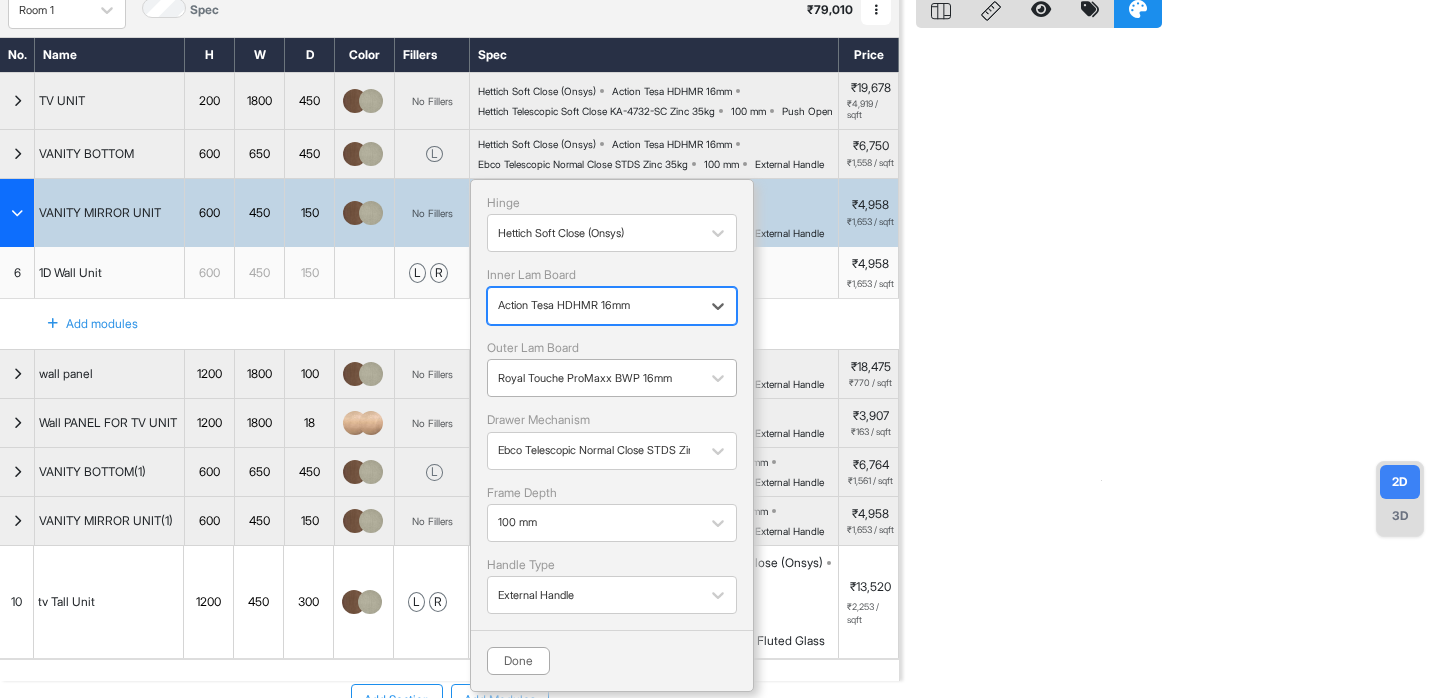 click on "Royal Touche ProMaxx BWP 16mm" at bounding box center (612, 378) 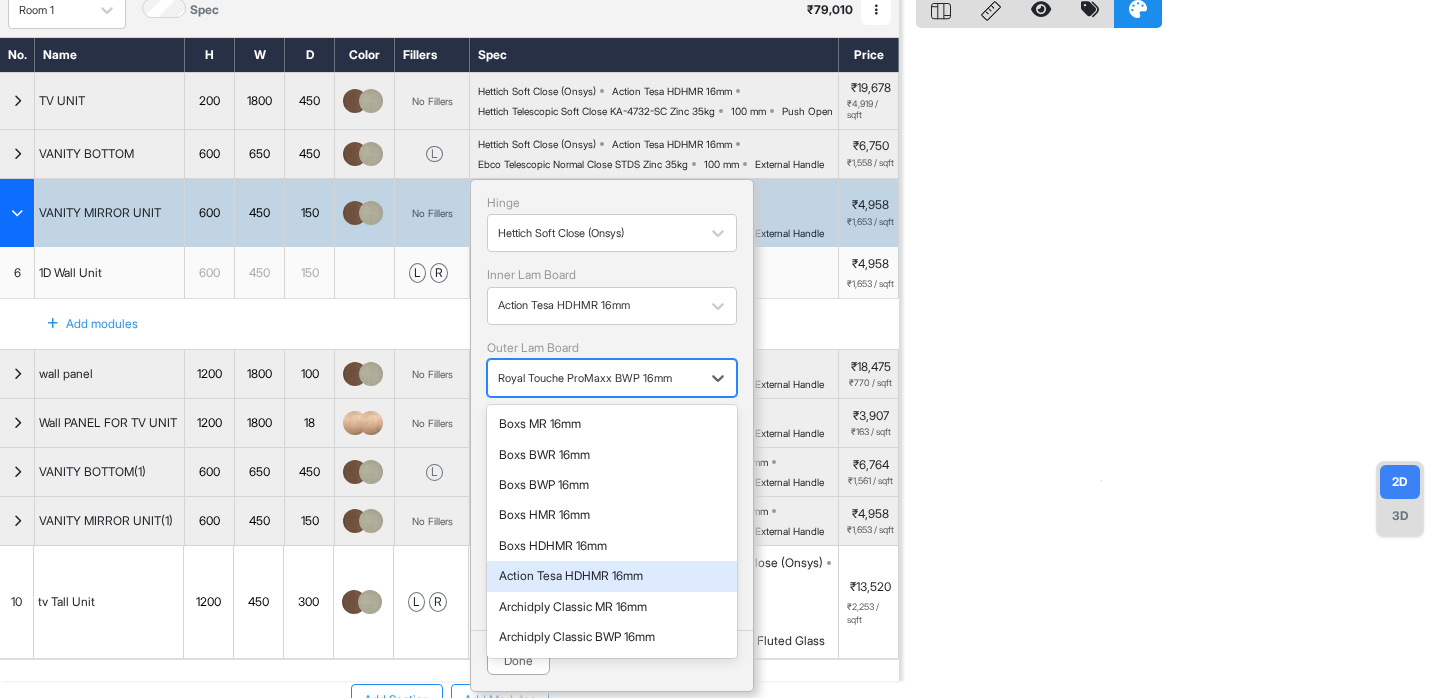click on "Action Tesa HDHMR 16mm" at bounding box center [612, 576] 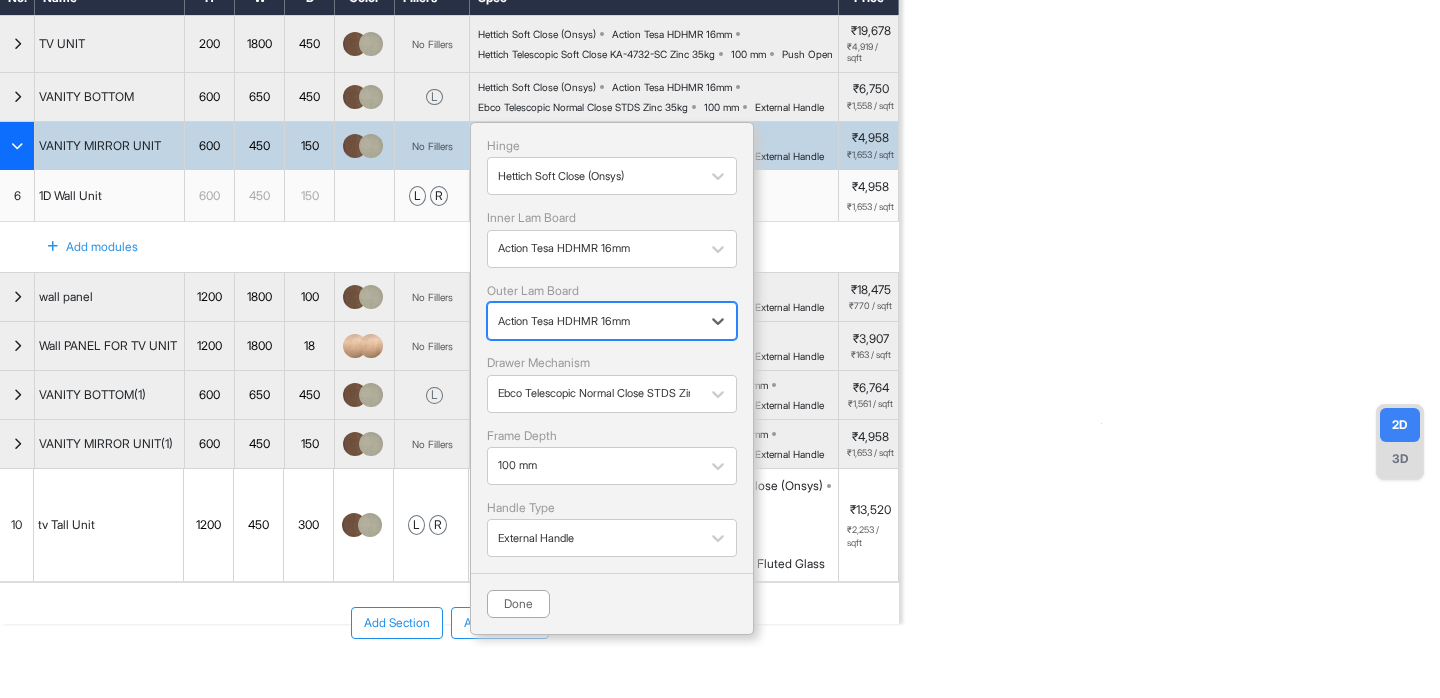 scroll, scrollTop: 145, scrollLeft: 0, axis: vertical 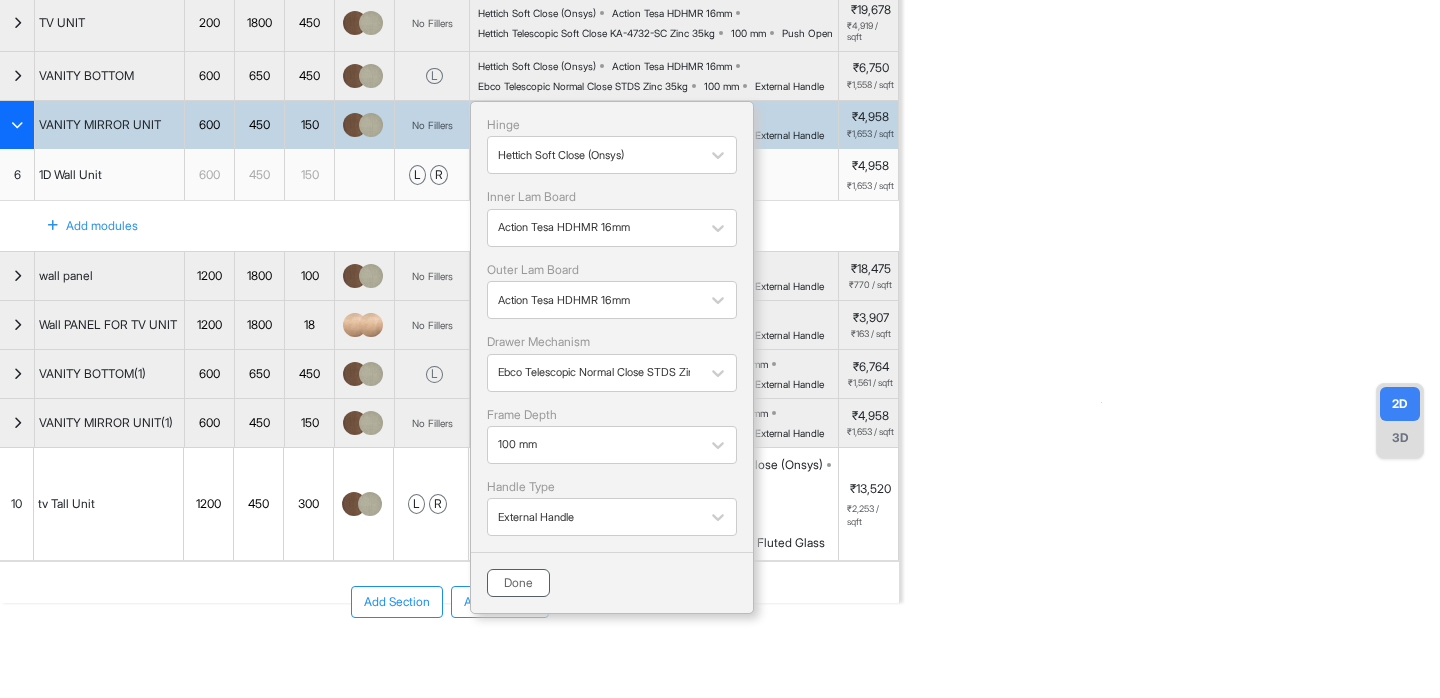 click on "Done" at bounding box center (518, 583) 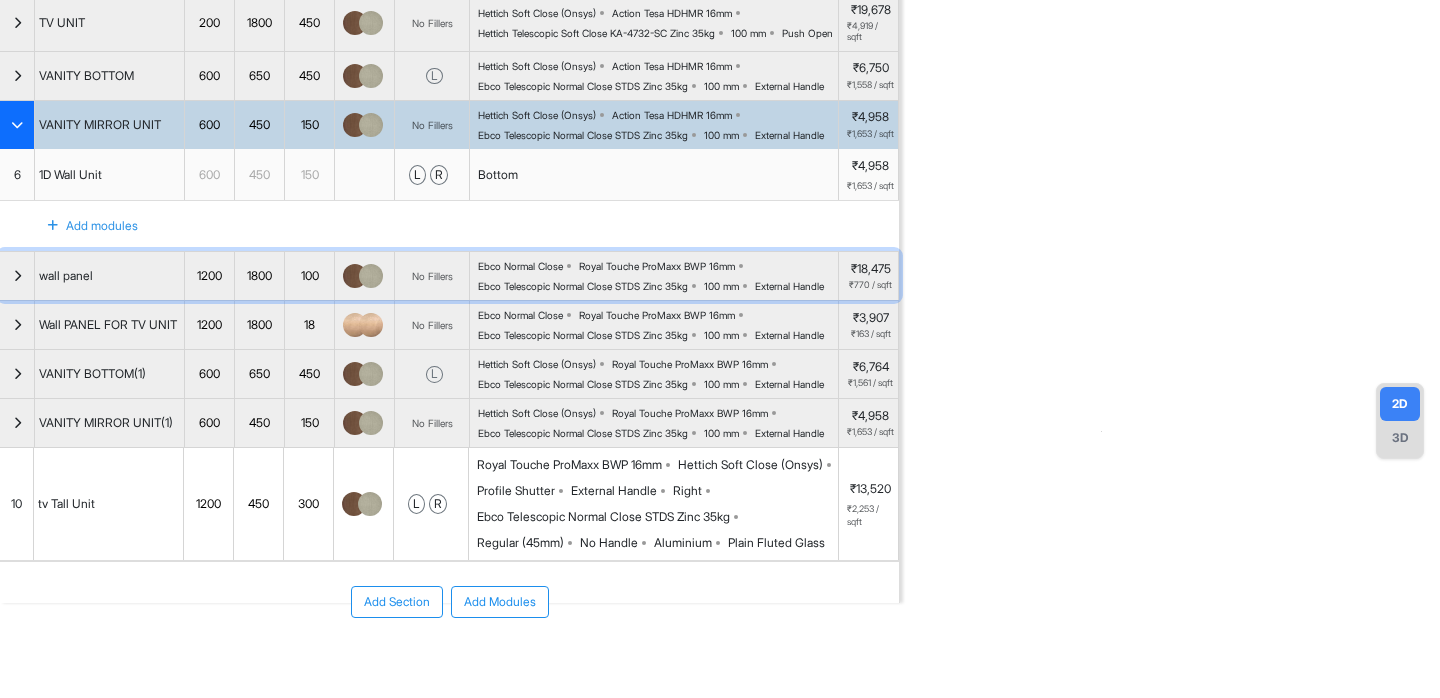 click on "External Handle" at bounding box center (789, 286) 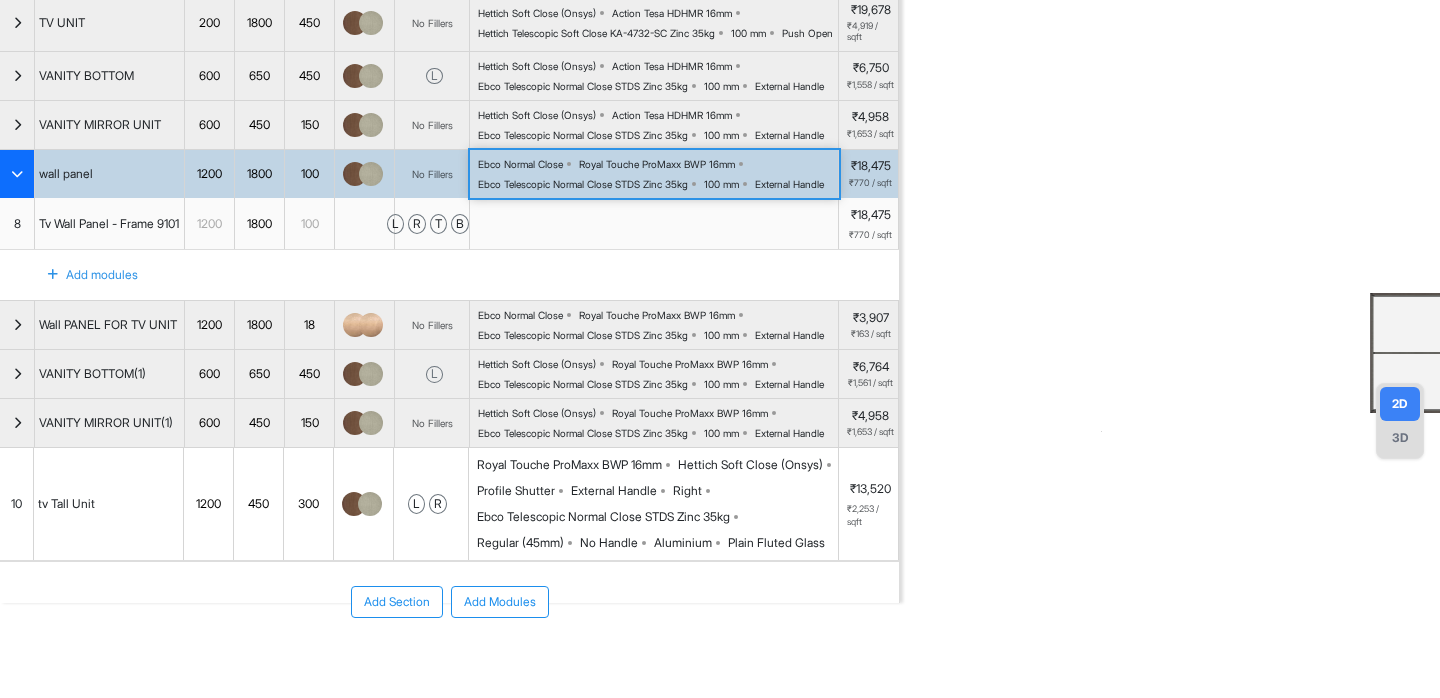 click on "Royal Touche ProMaxx BWP 16mm" at bounding box center [657, 164] 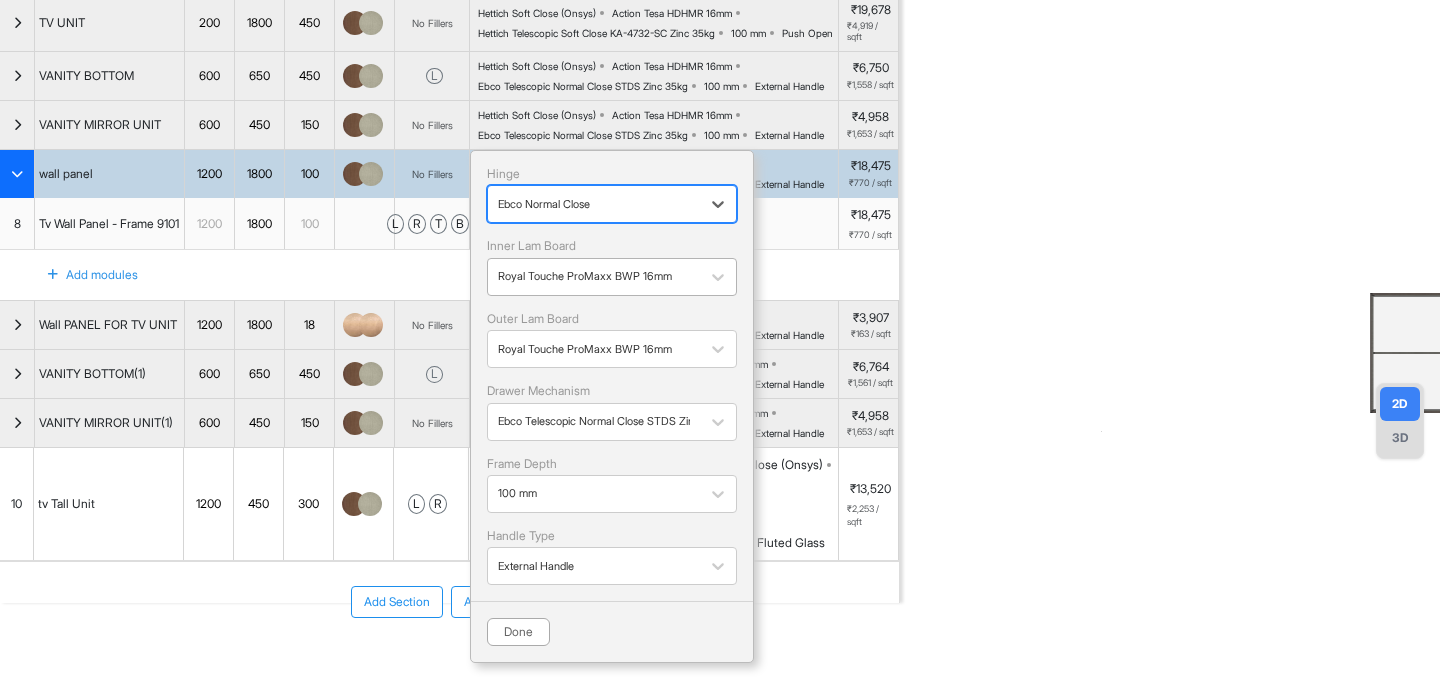 click at bounding box center [594, 277] 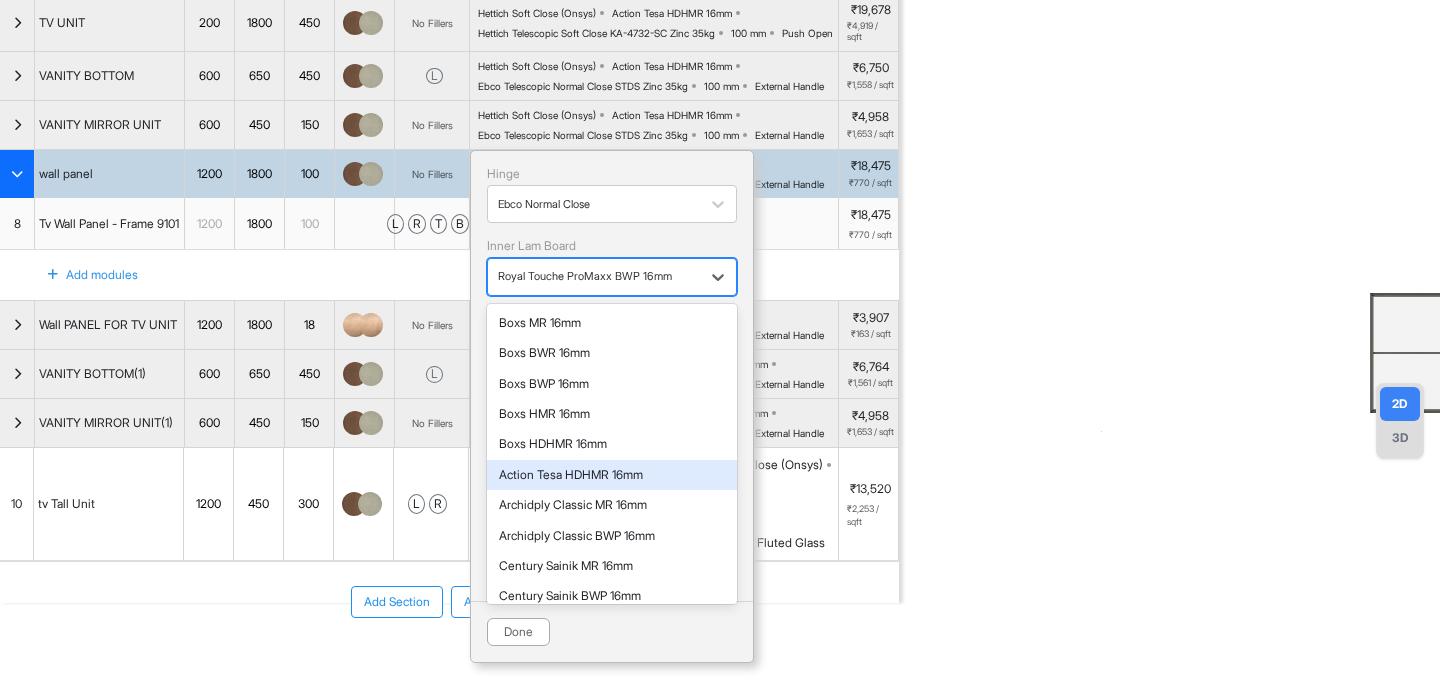 click on "Action Tesa HDHMR 16mm" at bounding box center (612, 475) 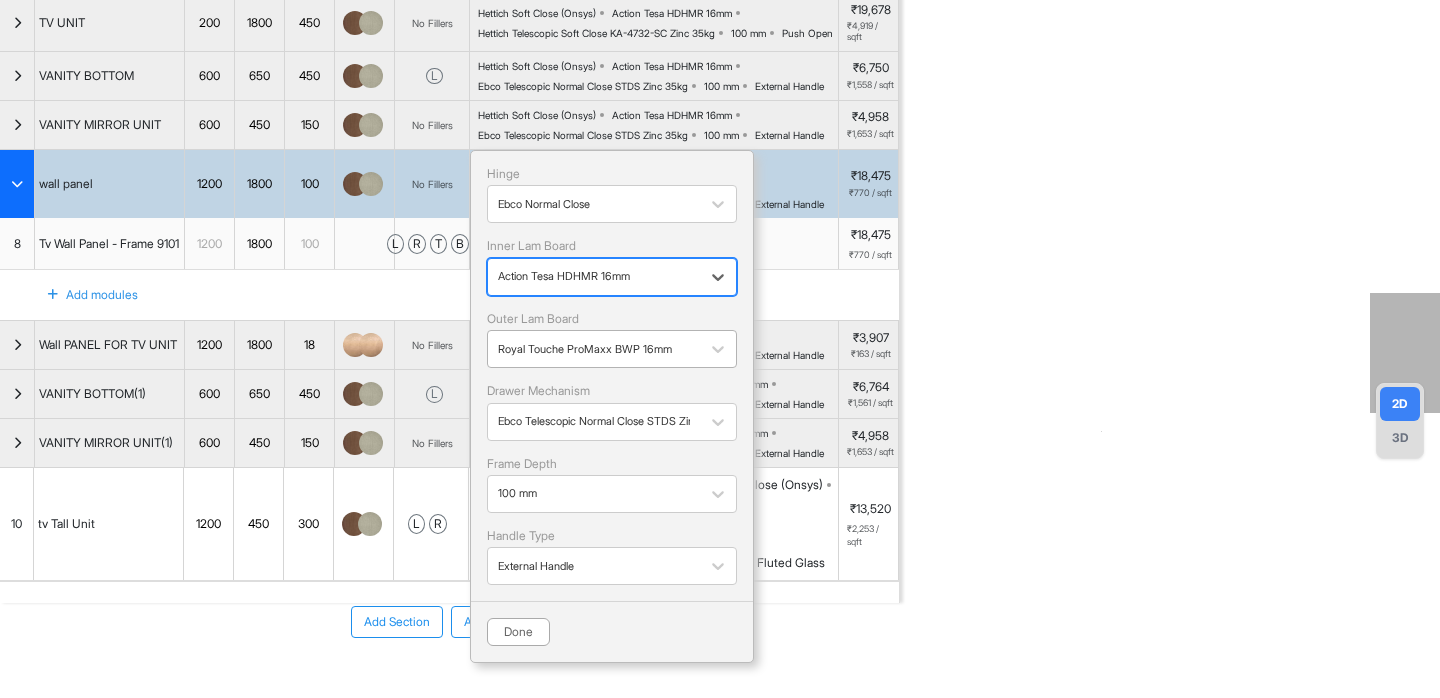 click at bounding box center [594, 349] 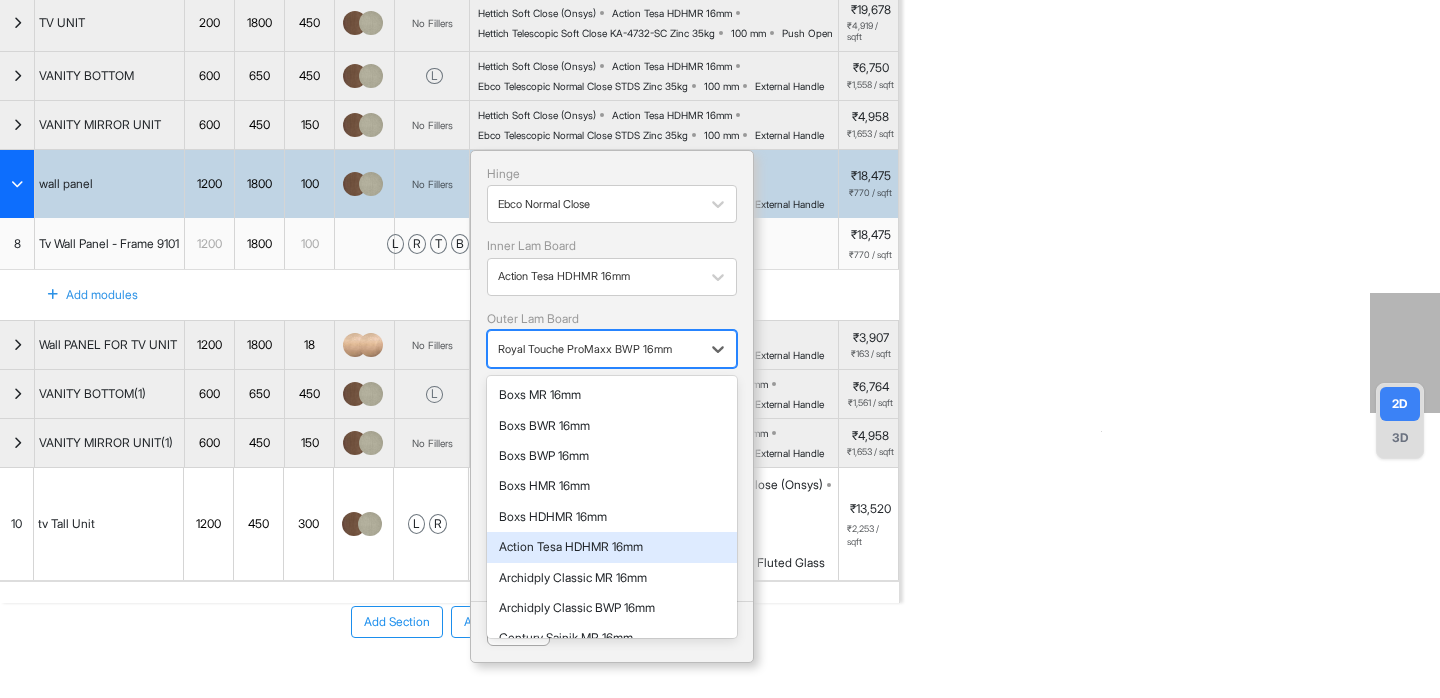 click on "Action Tesa HDHMR 16mm" at bounding box center [612, 547] 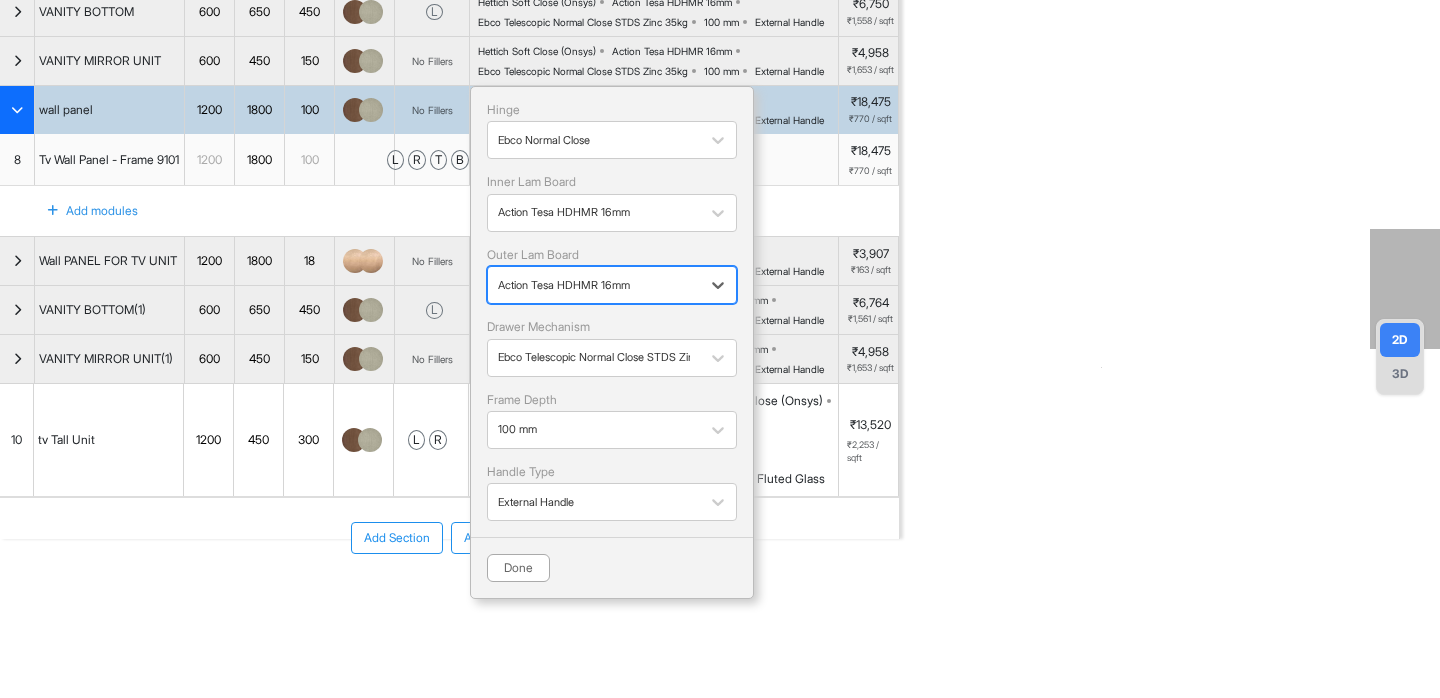scroll, scrollTop: 273, scrollLeft: 0, axis: vertical 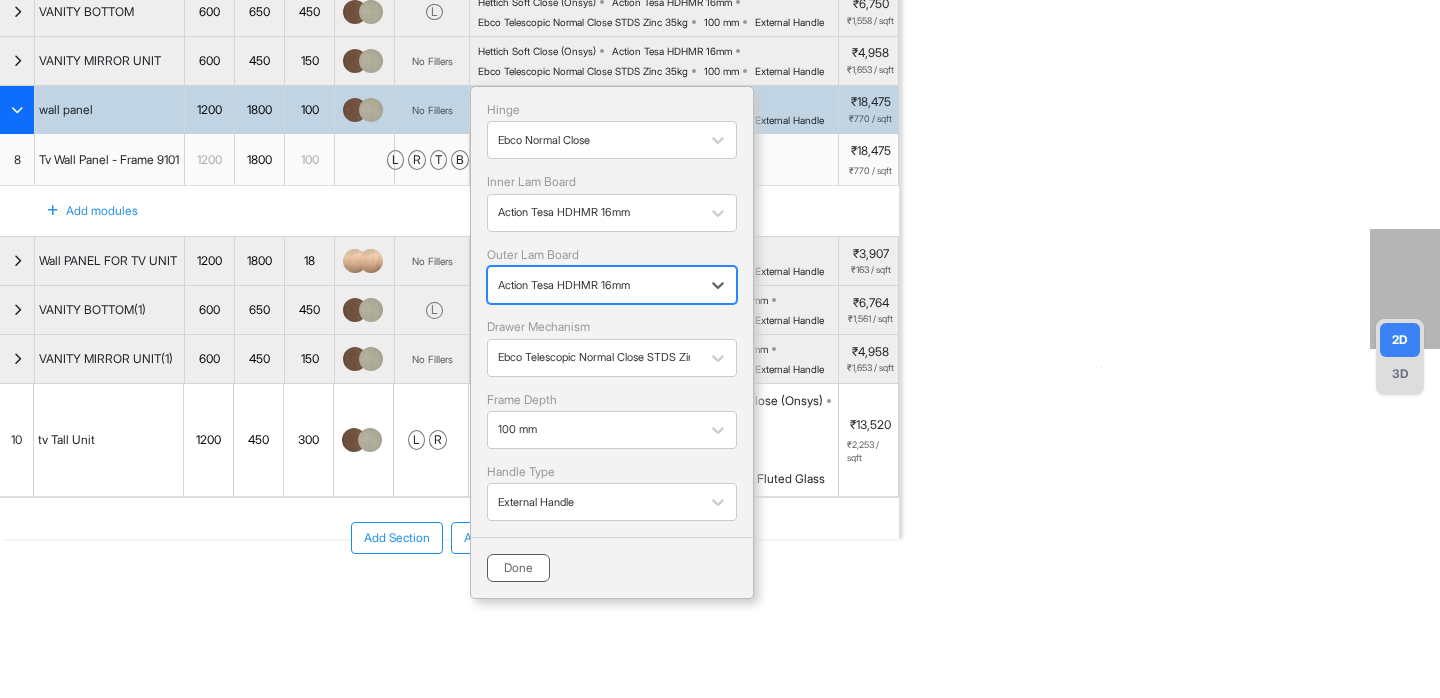 click on "Done" at bounding box center [518, 568] 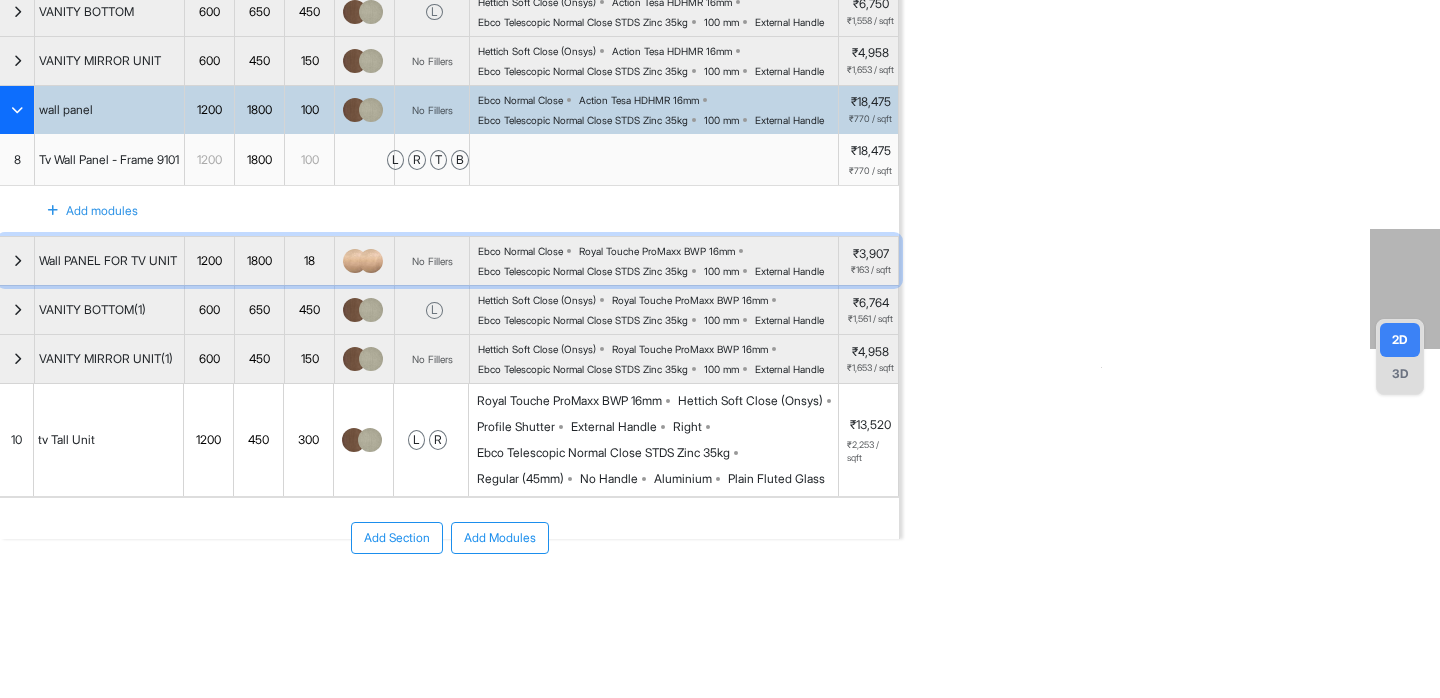 click on "Ebco Telescopic Normal Close STDS Zinc 35kg" at bounding box center [583, 271] 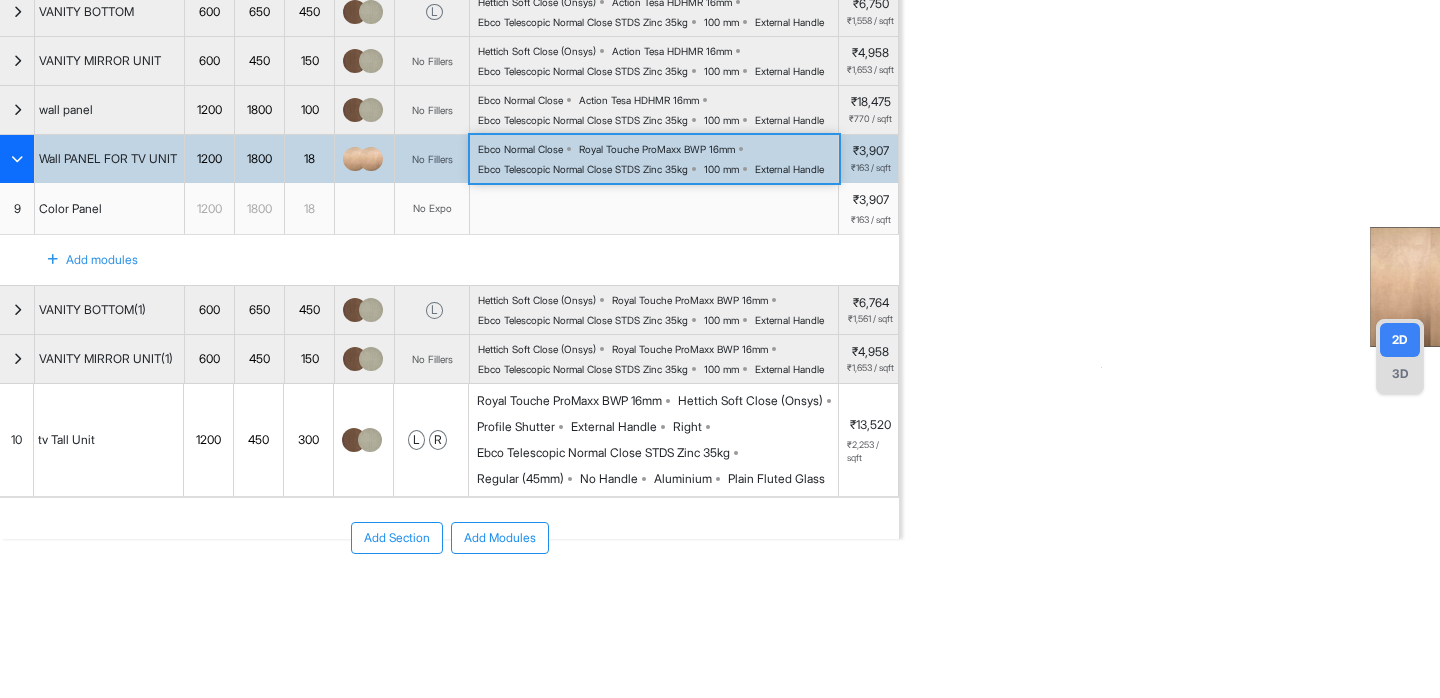 click on "Royal Touche ProMaxx BWP 16mm" at bounding box center [657, 149] 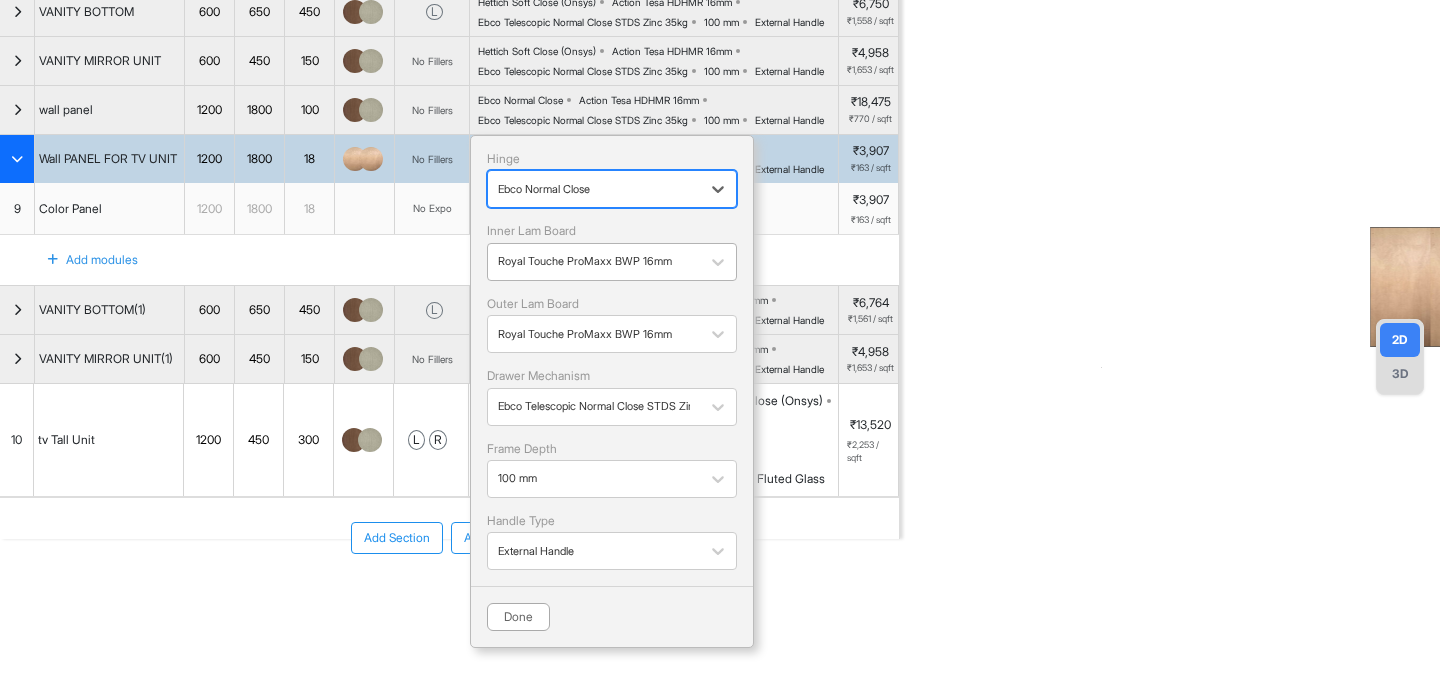 click at bounding box center [594, 262] 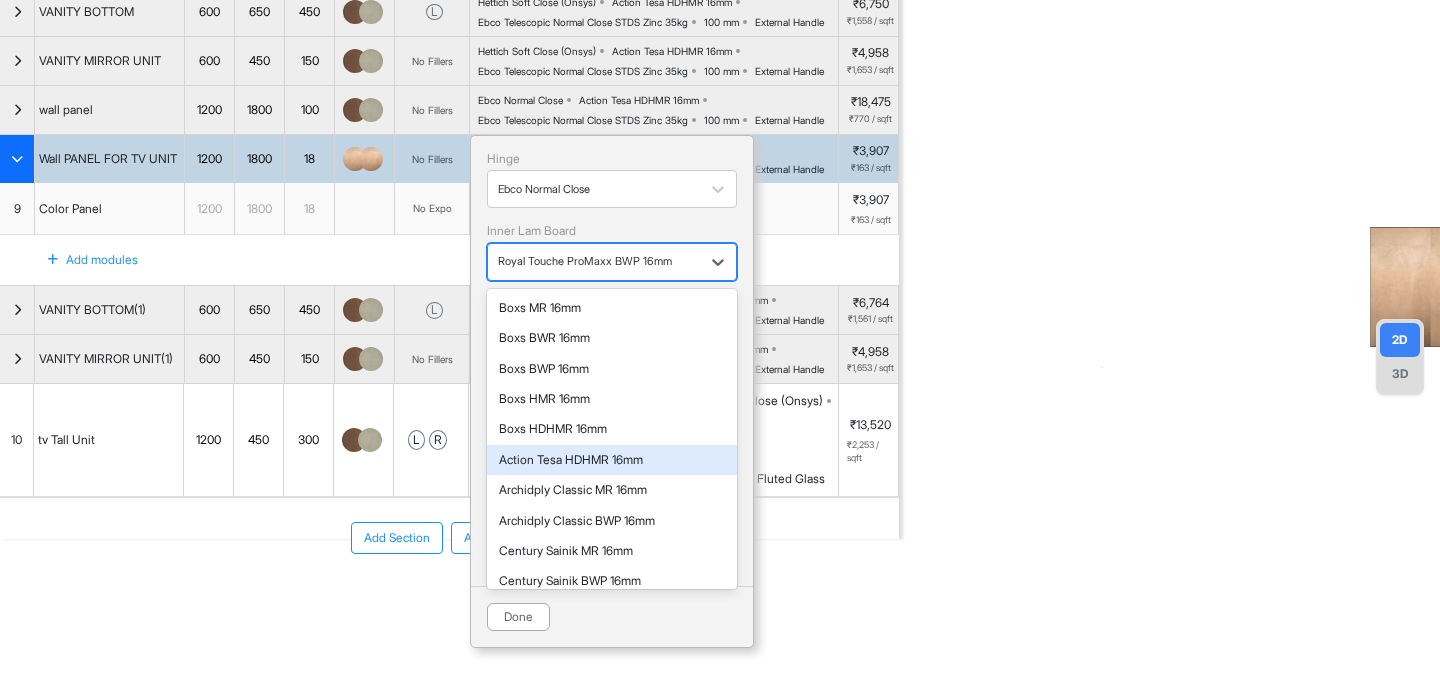click on "Action Tesa HDHMR 16mm" at bounding box center (612, 460) 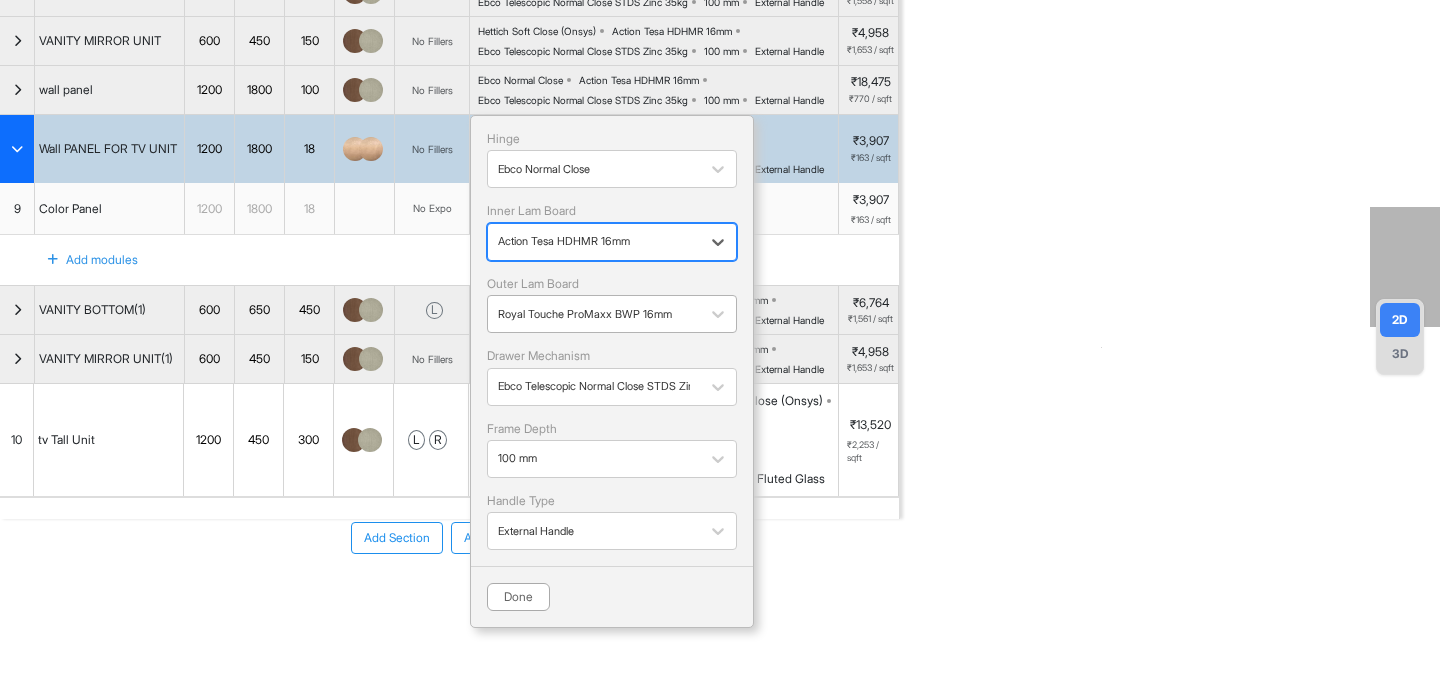 click at bounding box center (594, 314) 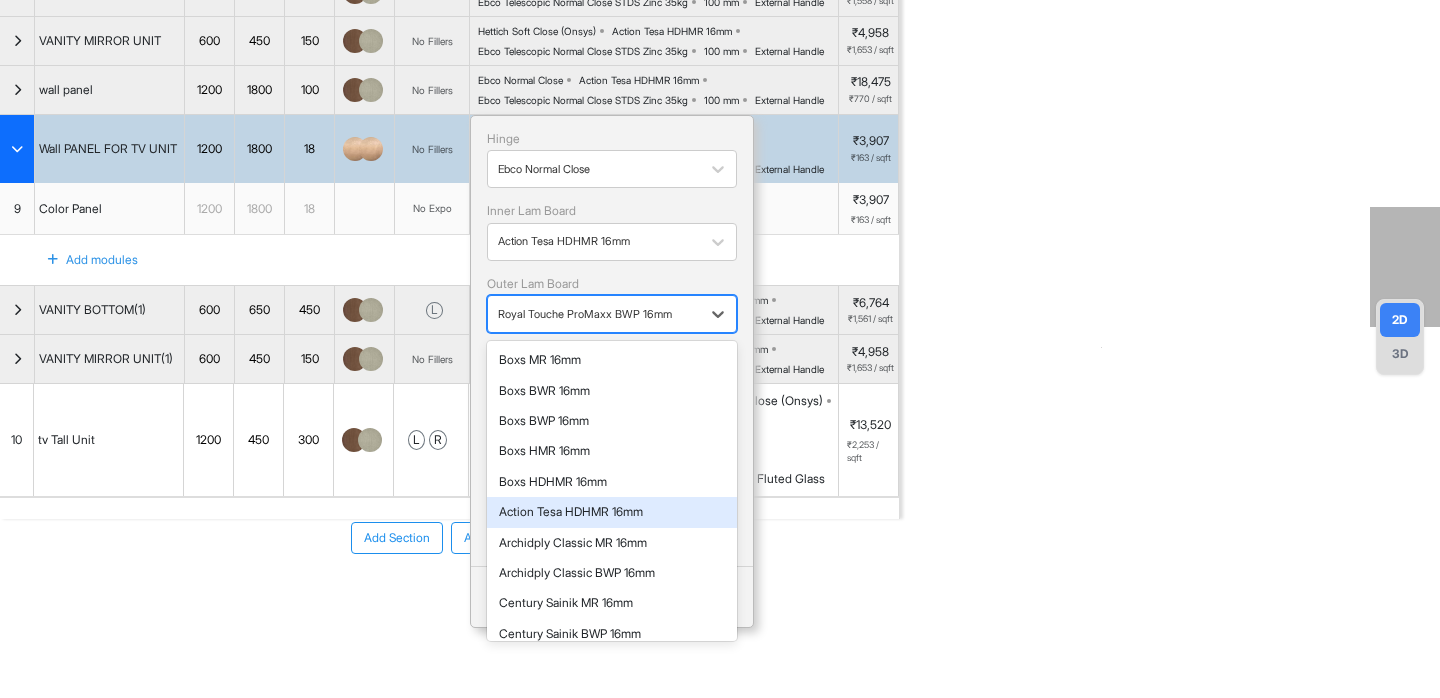 click on "Action Tesa HDHMR 16mm" at bounding box center [612, 512] 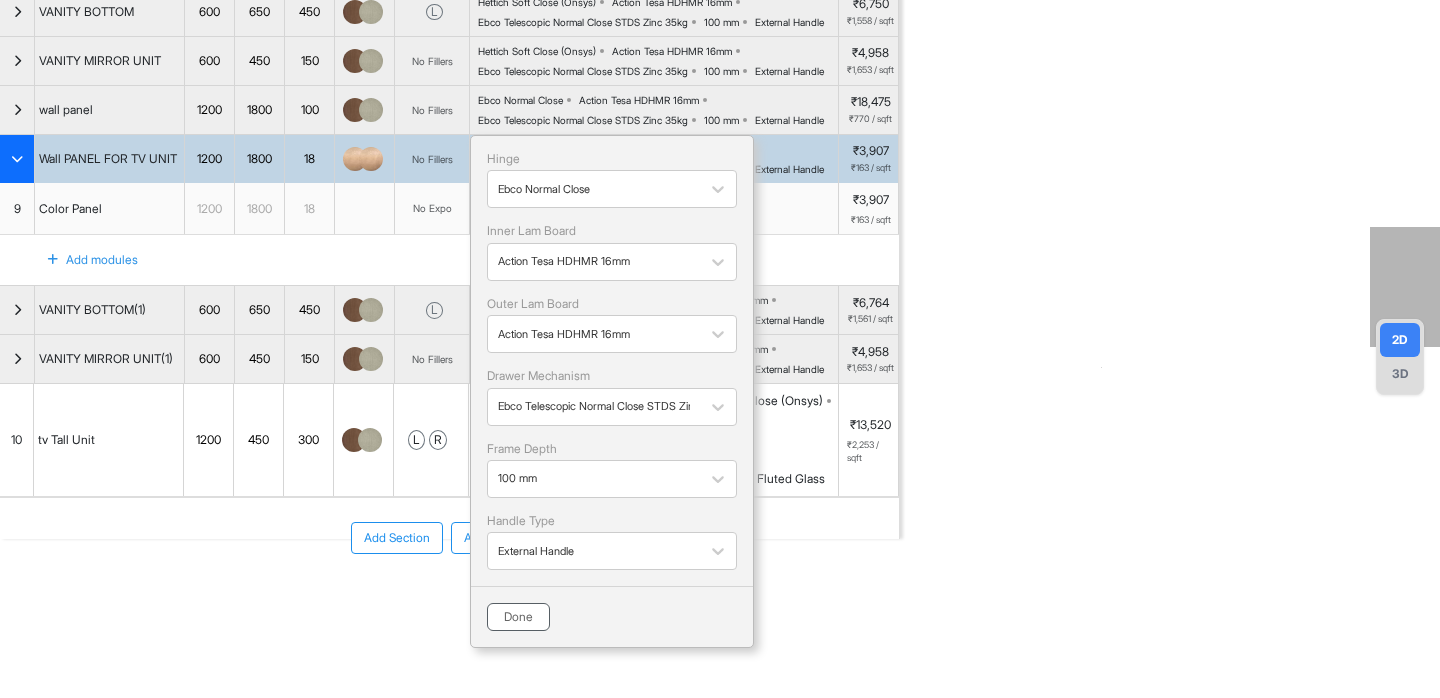 click on "Done" at bounding box center [518, 617] 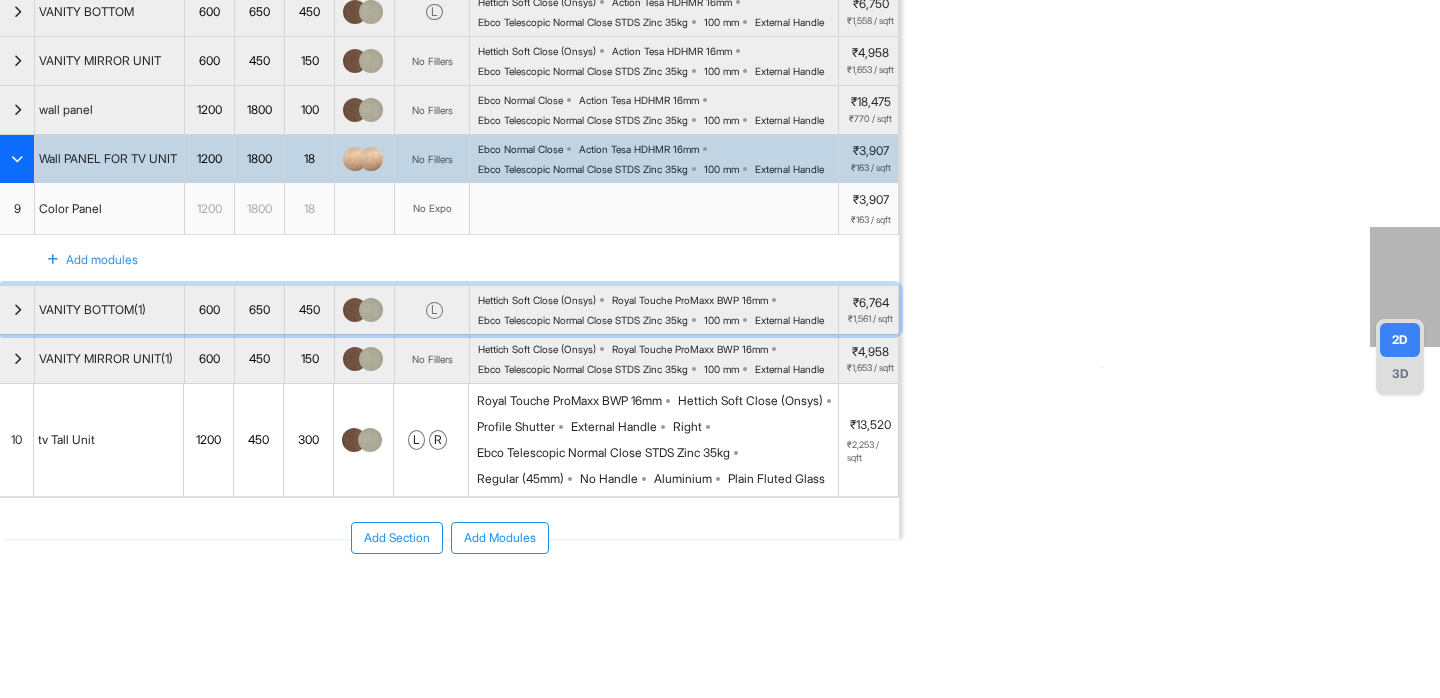 click on "Ebco Telescopic Normal Close STDS Zinc 35kg" at bounding box center (583, 320) 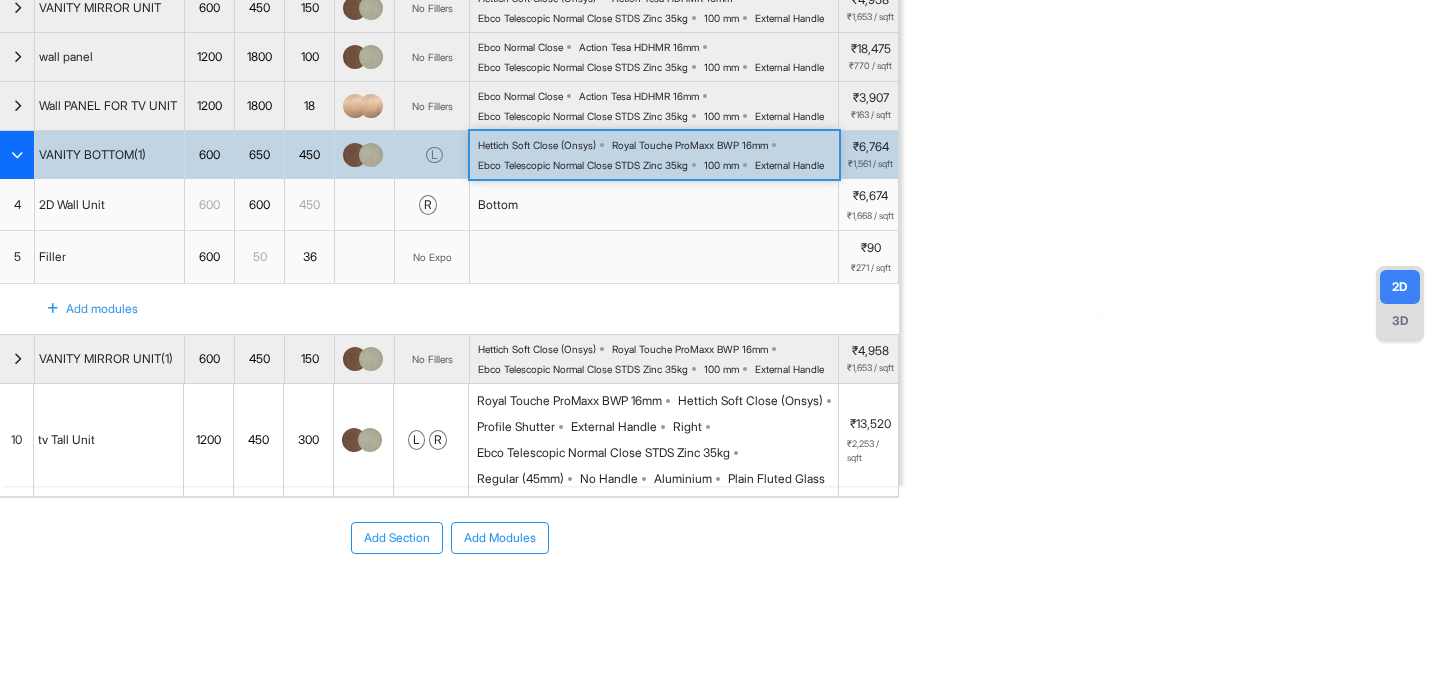 click on "Hettich Soft Close (Onsys) Royal Touche ProMaxx BWP 16mm Ebco Telescopic Normal Close STDS Zinc 35kg 100 mm External Handle" at bounding box center (658, 155) 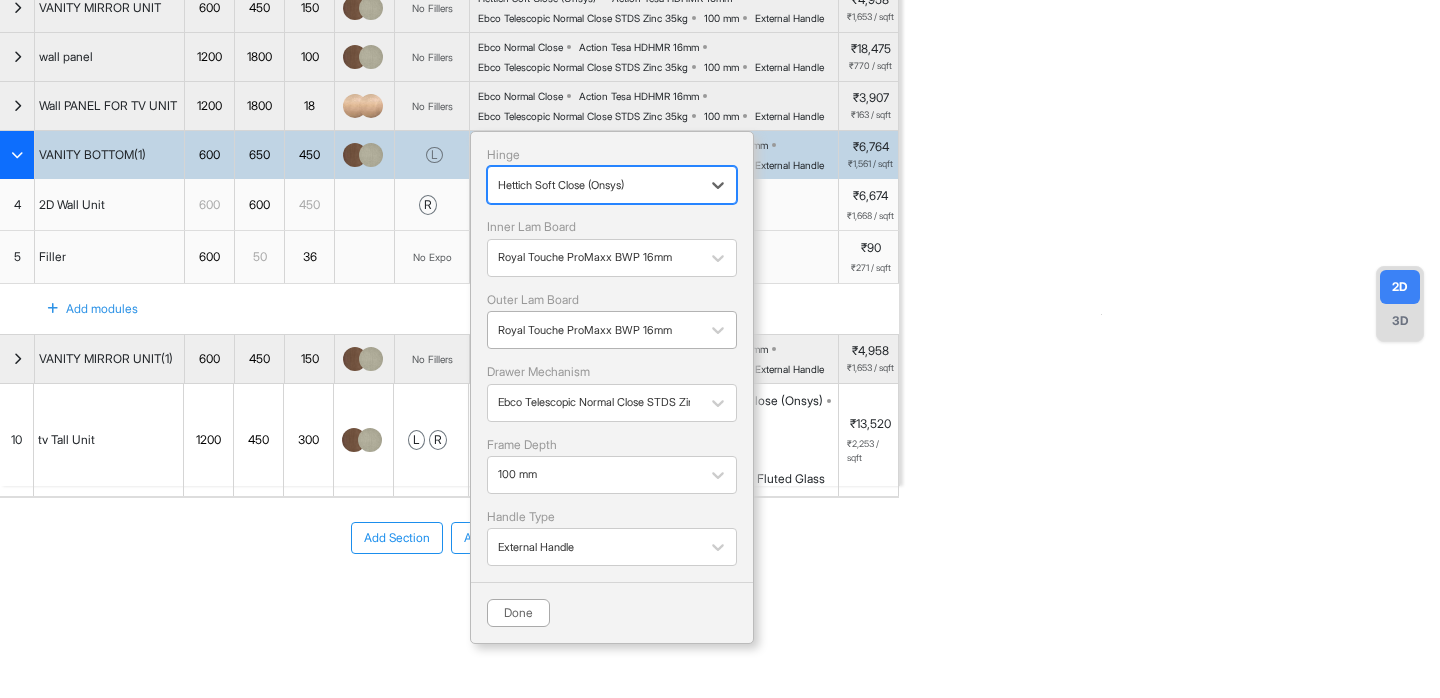 click at bounding box center (594, 330) 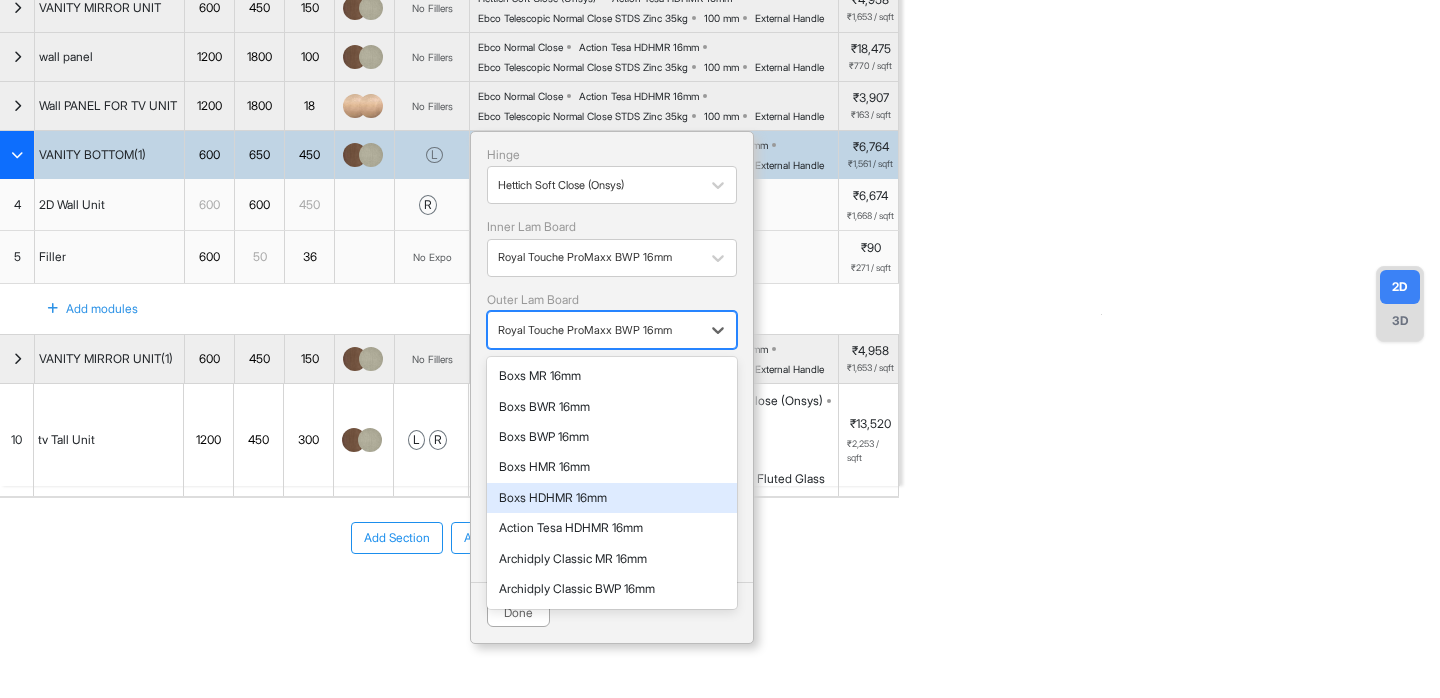 click on "Boxs HDHMR 16mm" at bounding box center [612, 498] 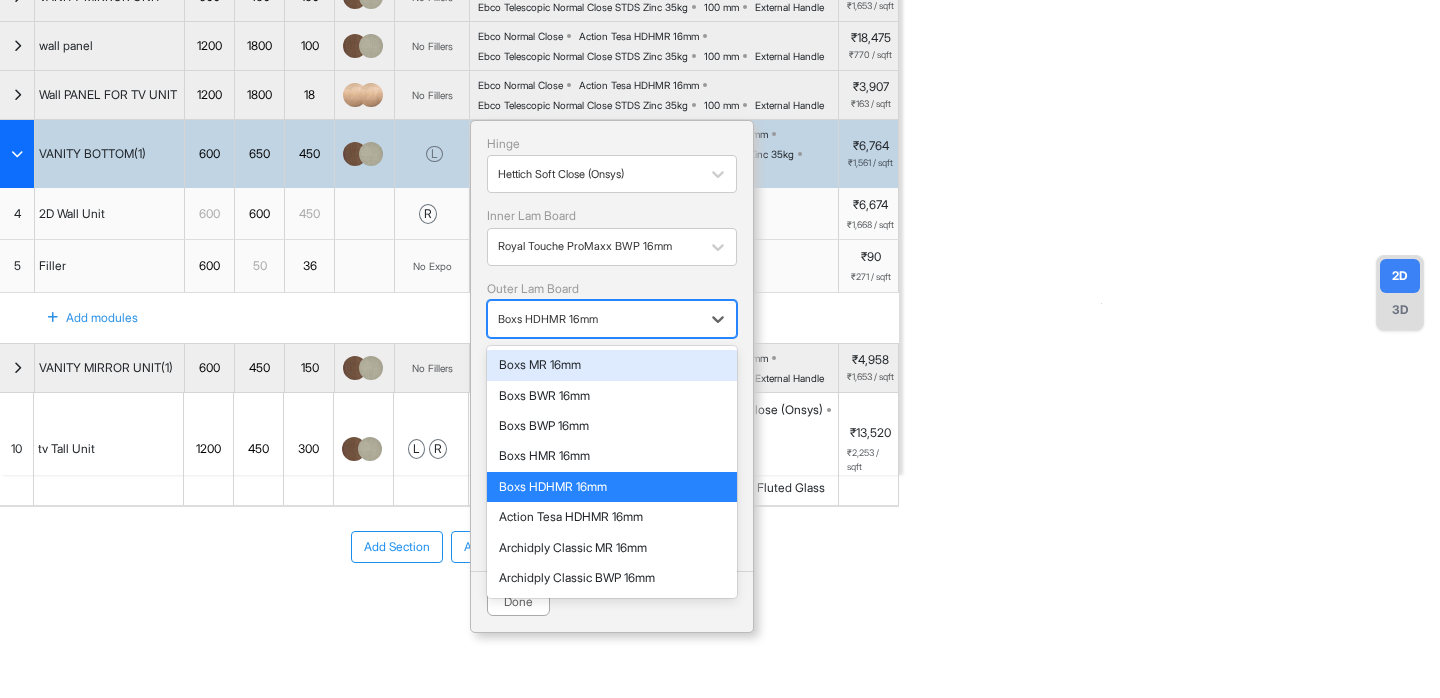 click at bounding box center (594, 319) 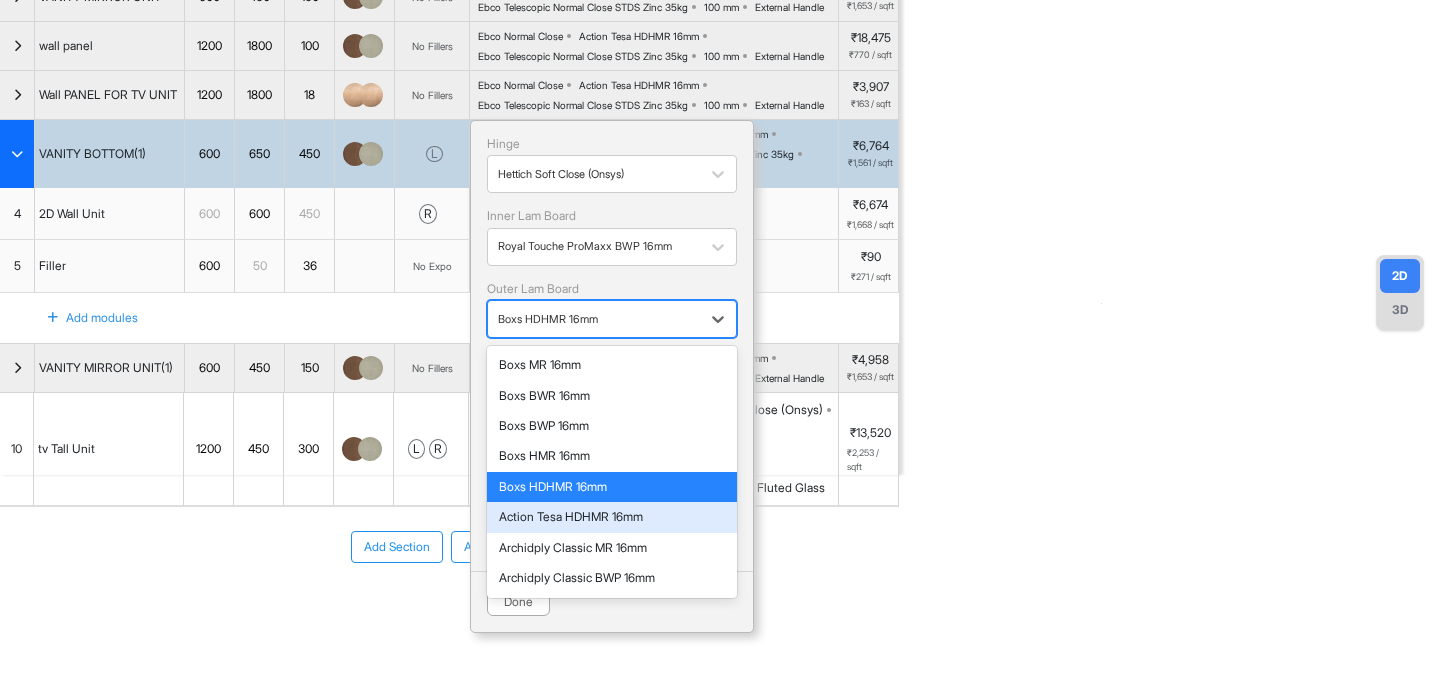 click on "Action Tesa HDHMR 16mm" at bounding box center (612, 517) 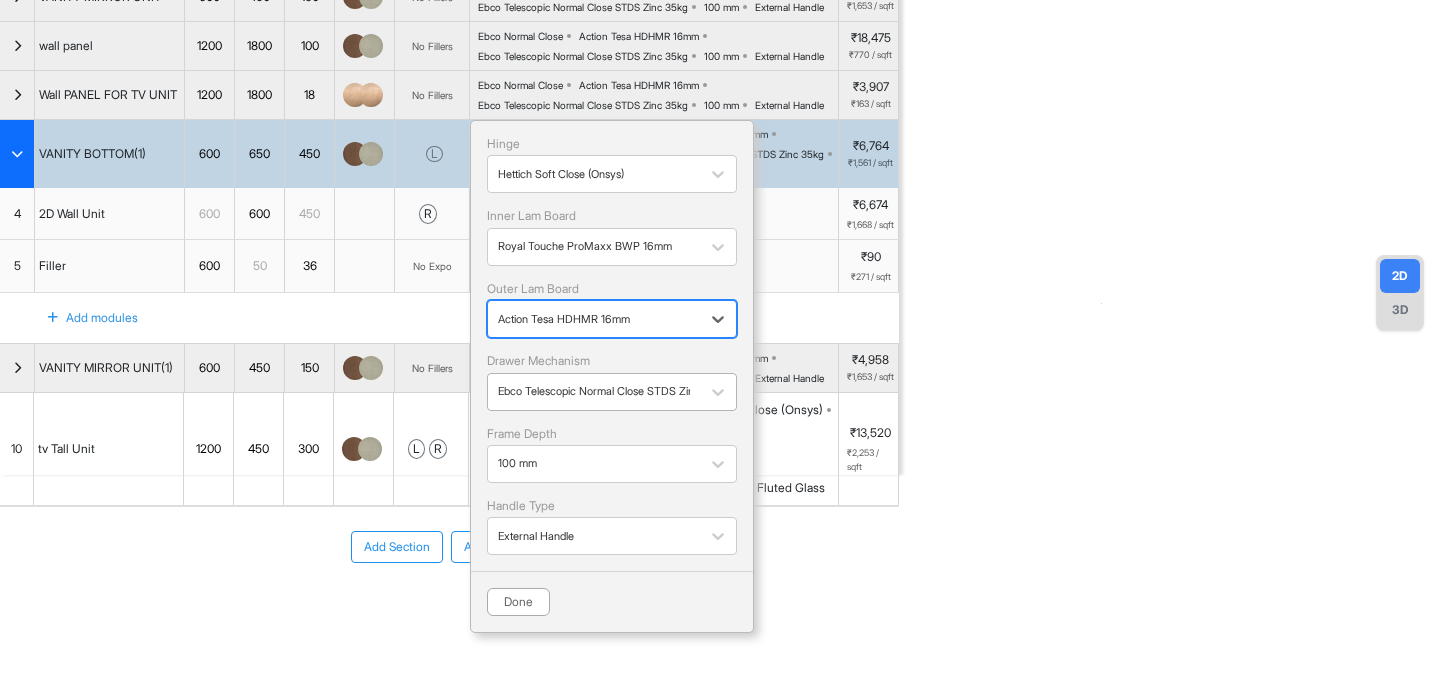 click at bounding box center [594, 391] 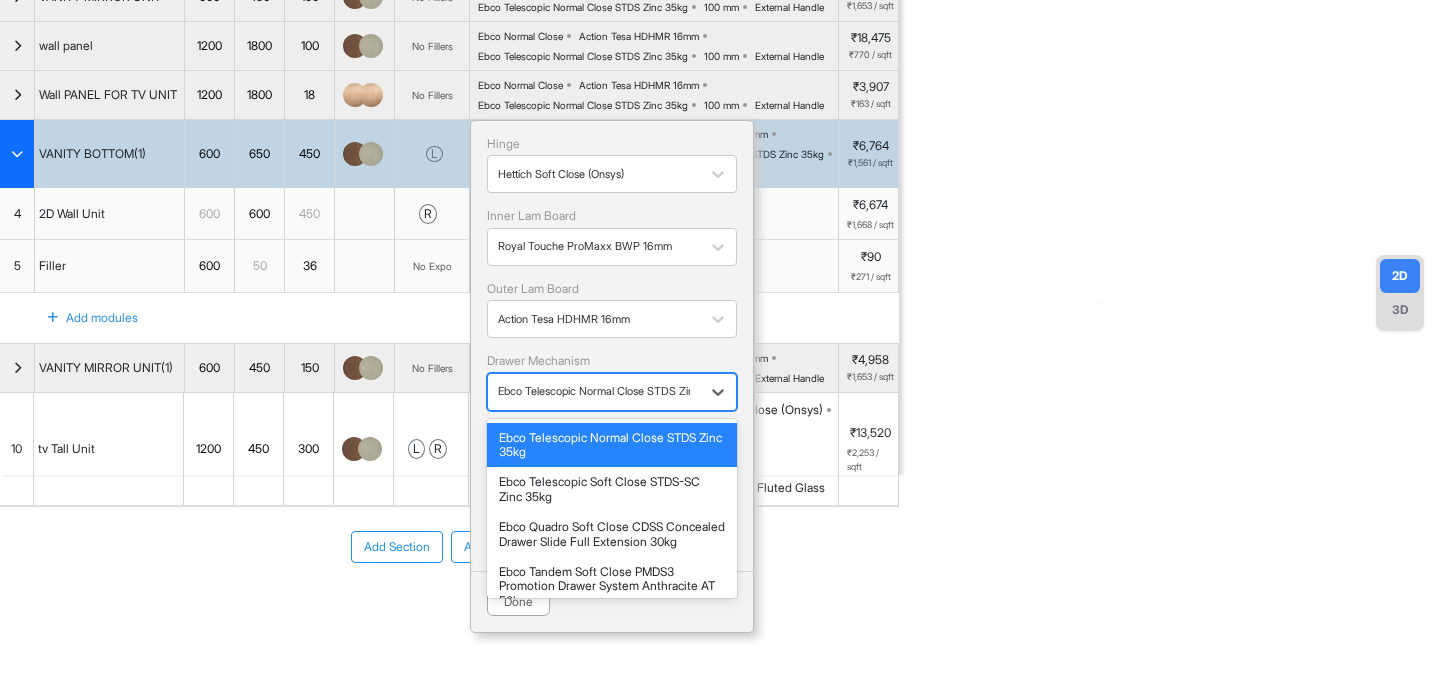 click on "Ebco Telescopic Normal Close STDS Zinc 35kg" at bounding box center [612, 445] 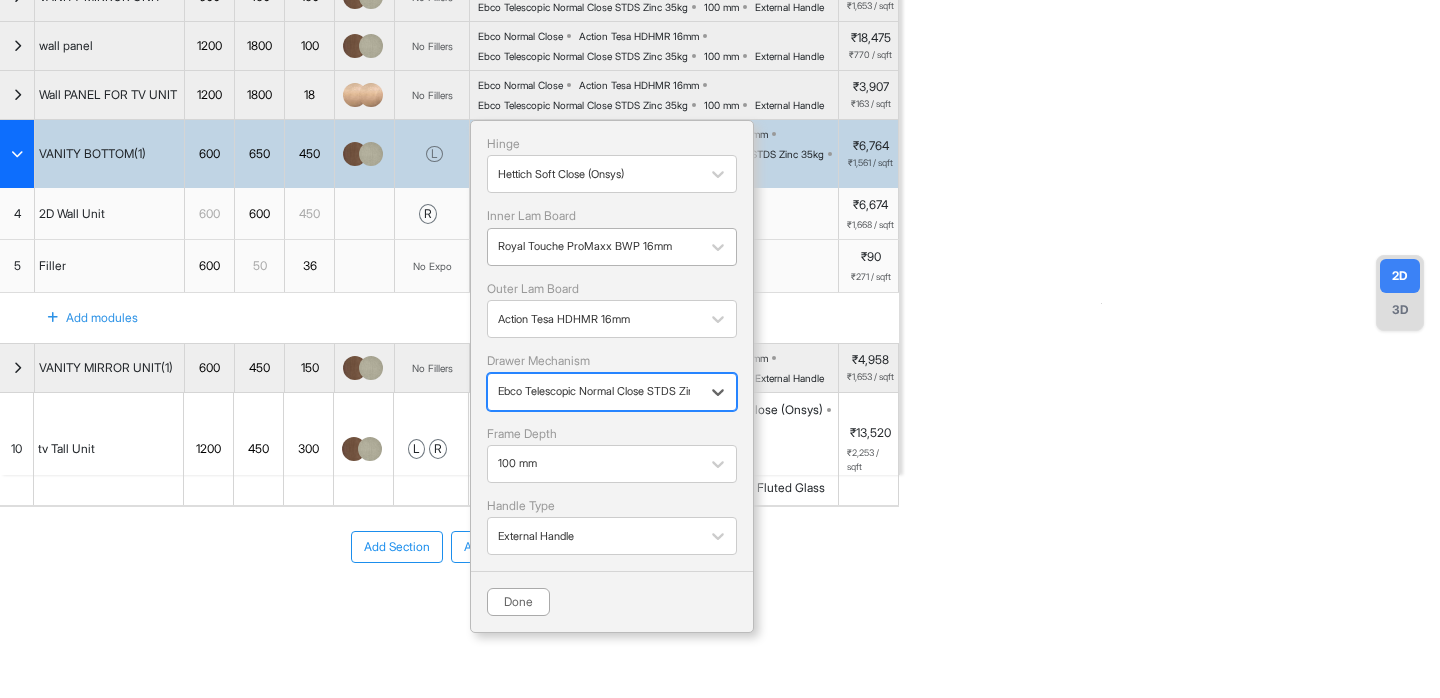 click at bounding box center [594, 247] 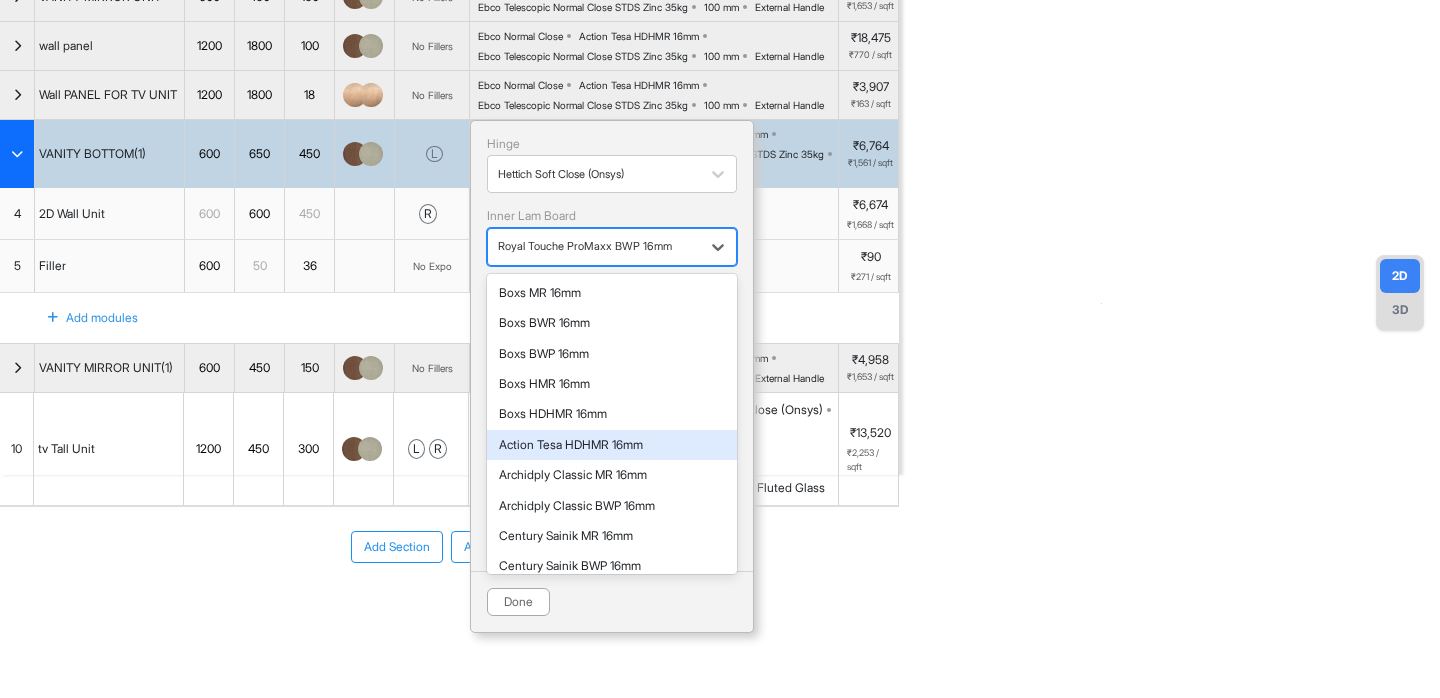 click on "Action Tesa HDHMR 16mm" at bounding box center [612, 445] 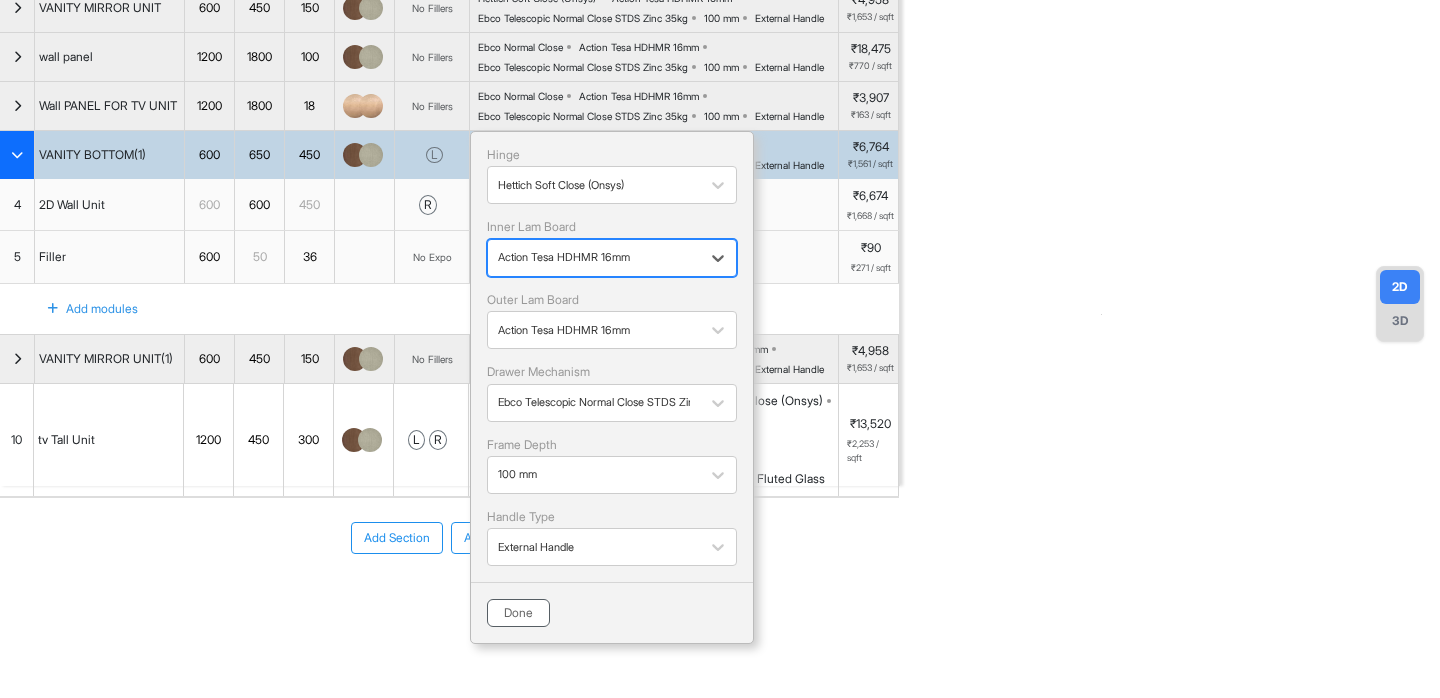 click on "Done" at bounding box center [518, 613] 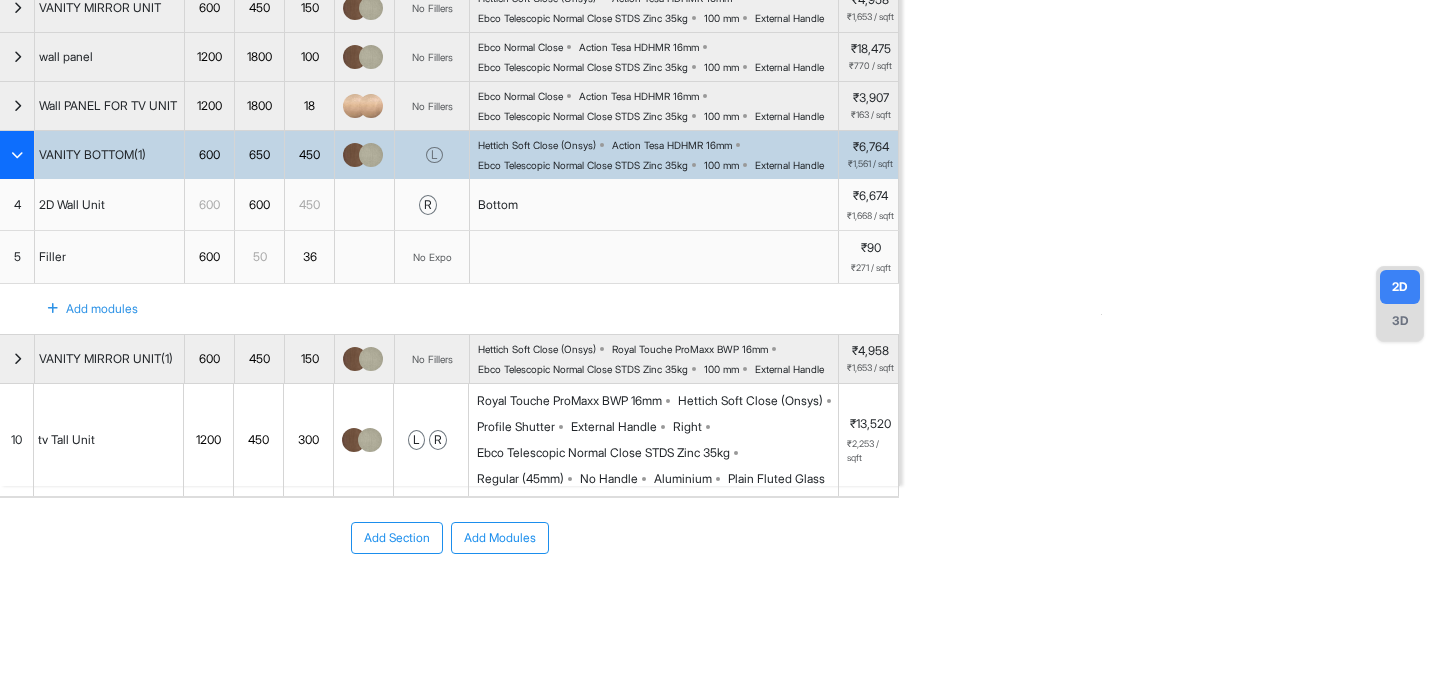 scroll, scrollTop: 363, scrollLeft: 0, axis: vertical 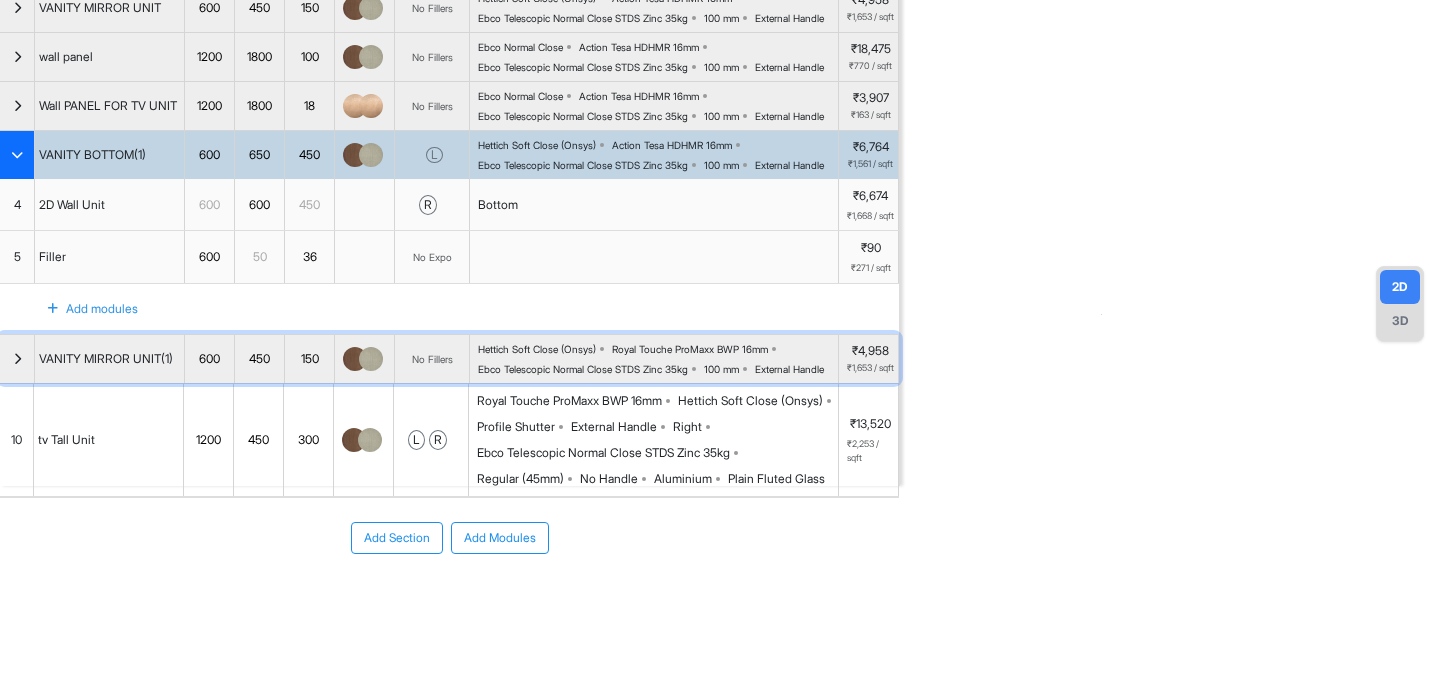 click on "Hettich Soft Close (Onsys) Royal Touche ProMaxx BWP 16mm Ebco Telescopic Normal Close STDS Zinc 35kg 100 mm External Handle" at bounding box center (658, 359) 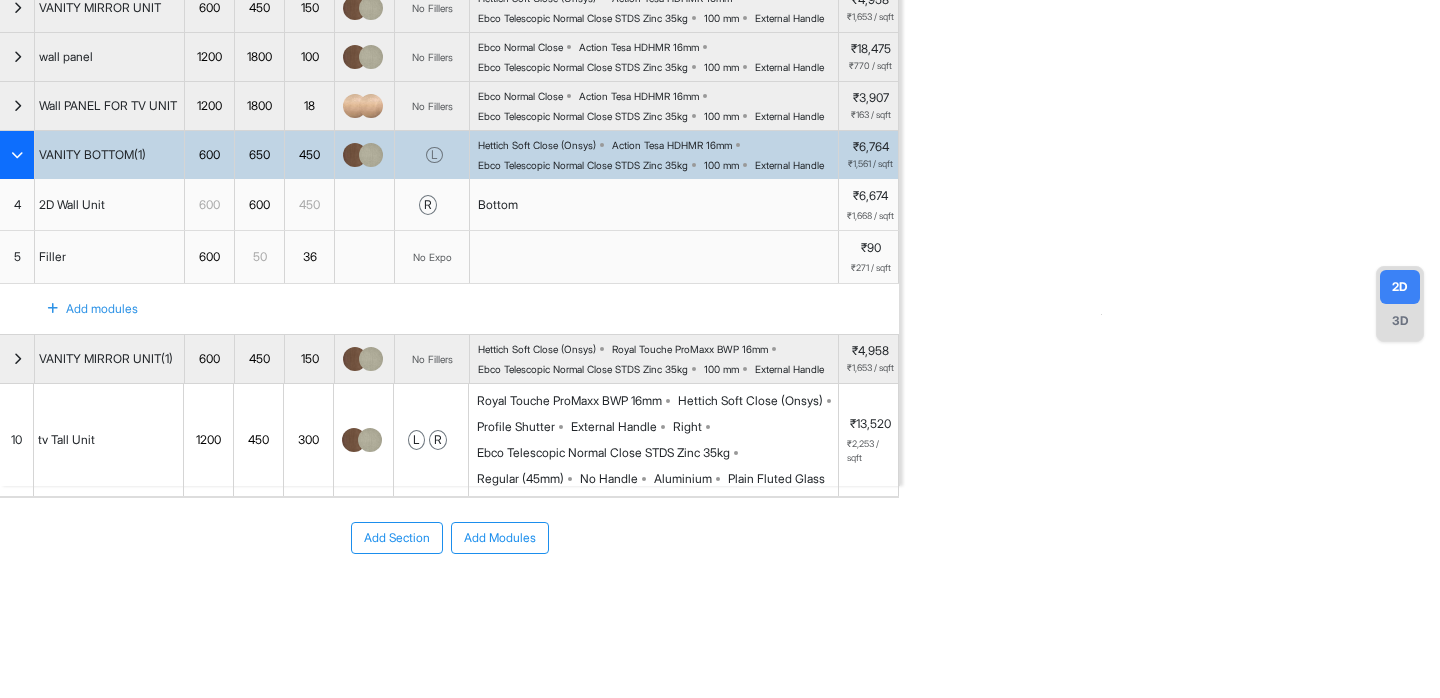 scroll, scrollTop: 355, scrollLeft: 0, axis: vertical 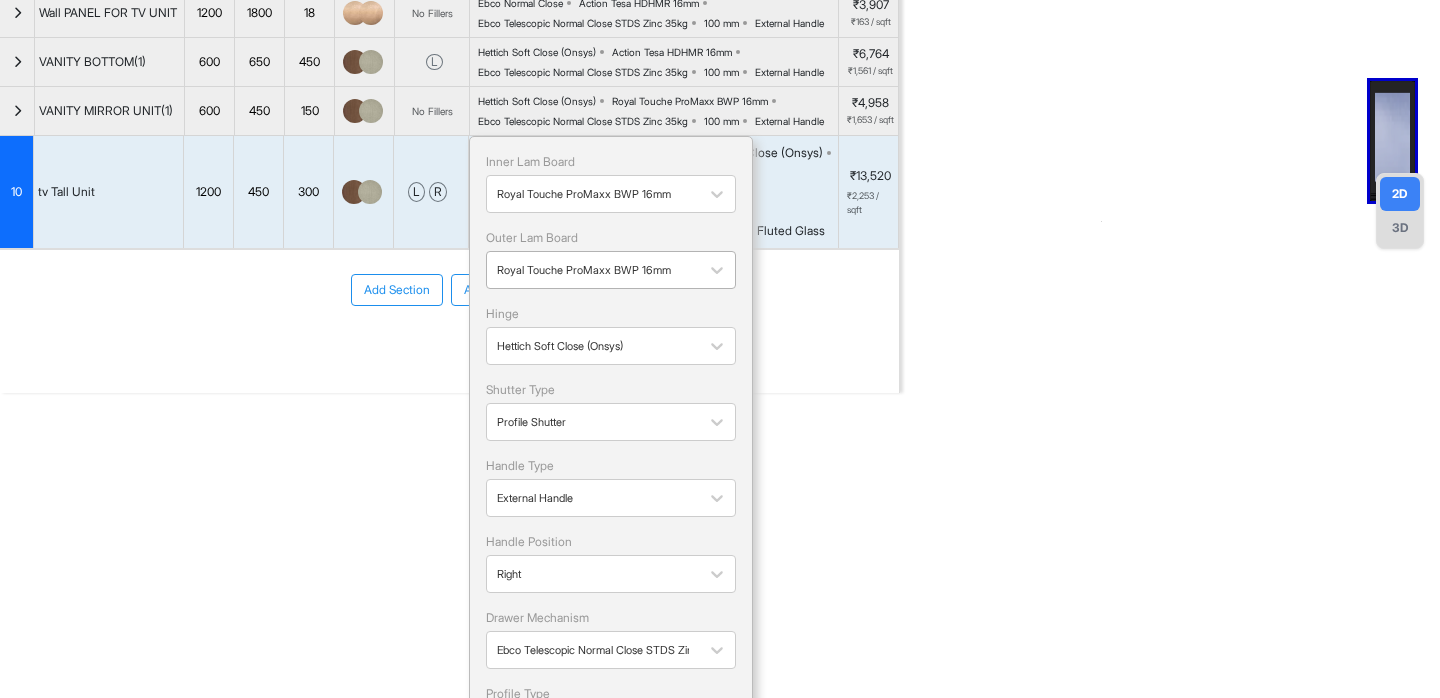 click at bounding box center [593, 270] 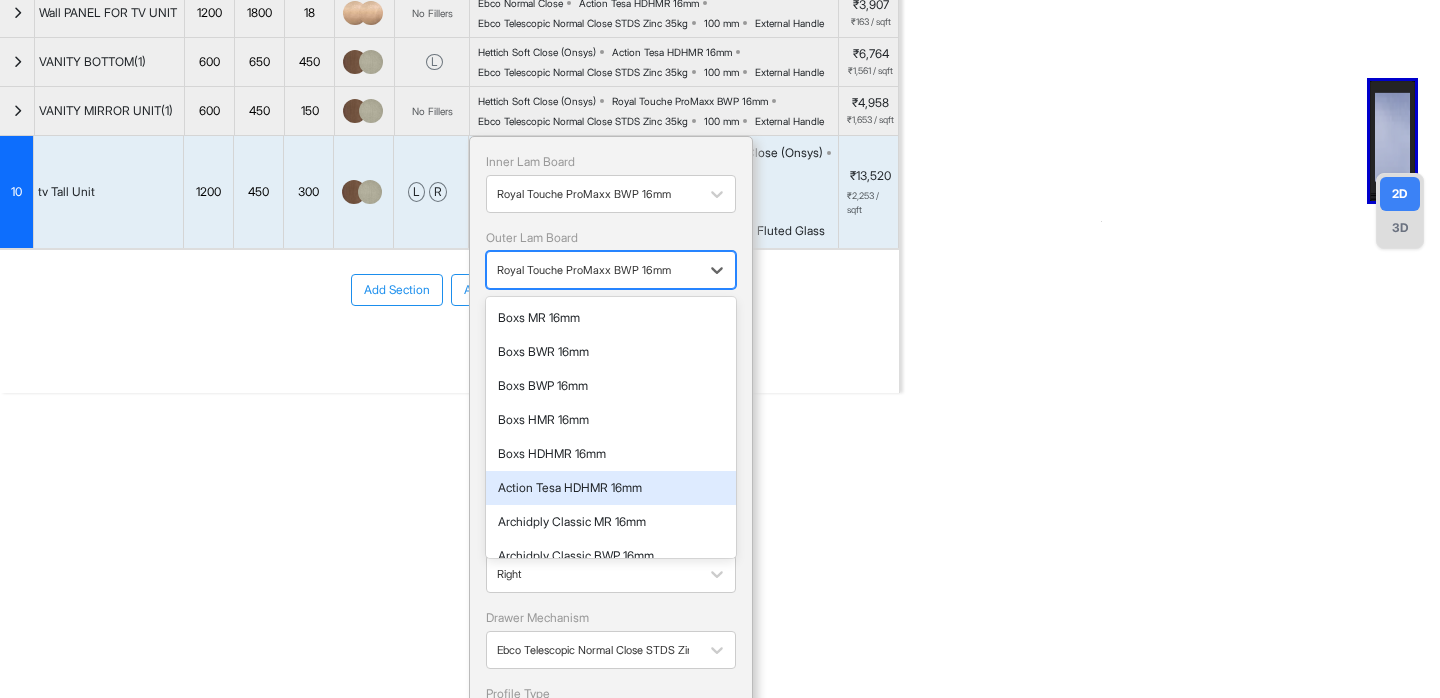 click on "Action Tesa HDHMR 16mm" at bounding box center (611, 488) 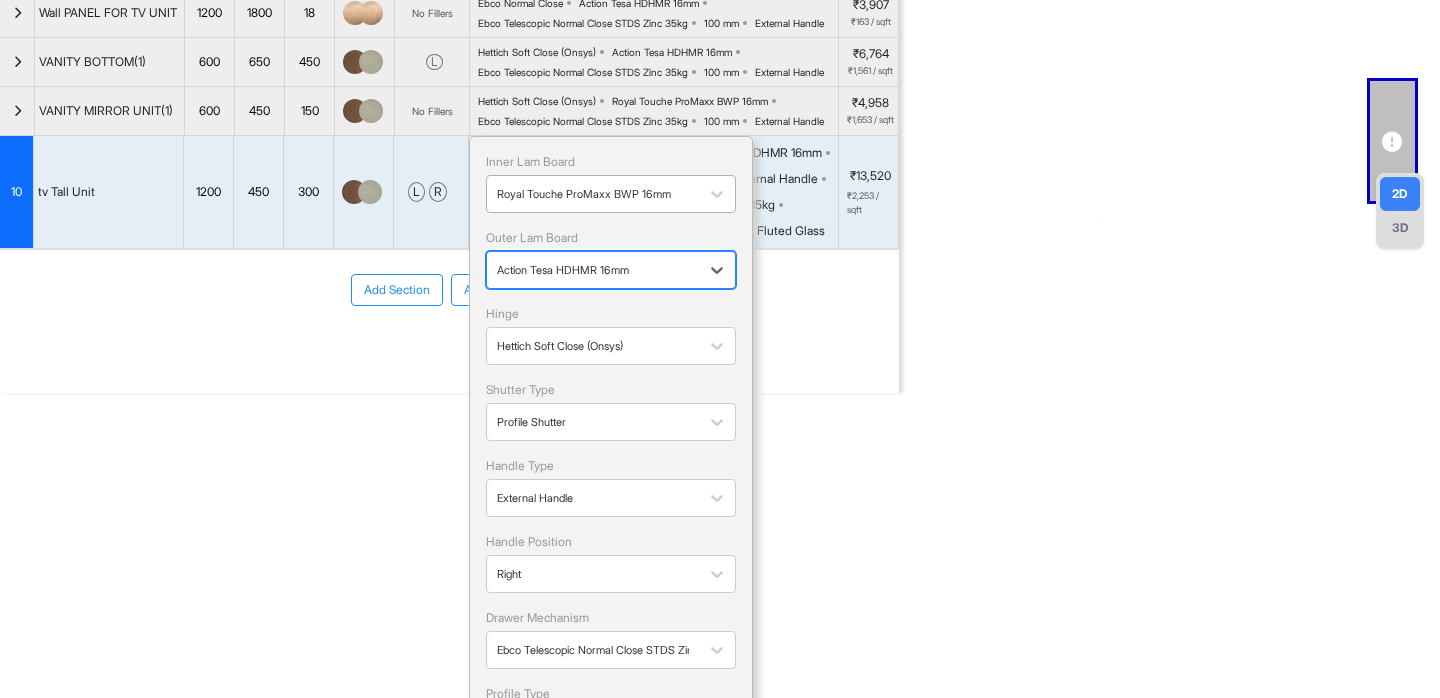 click at bounding box center (593, 194) 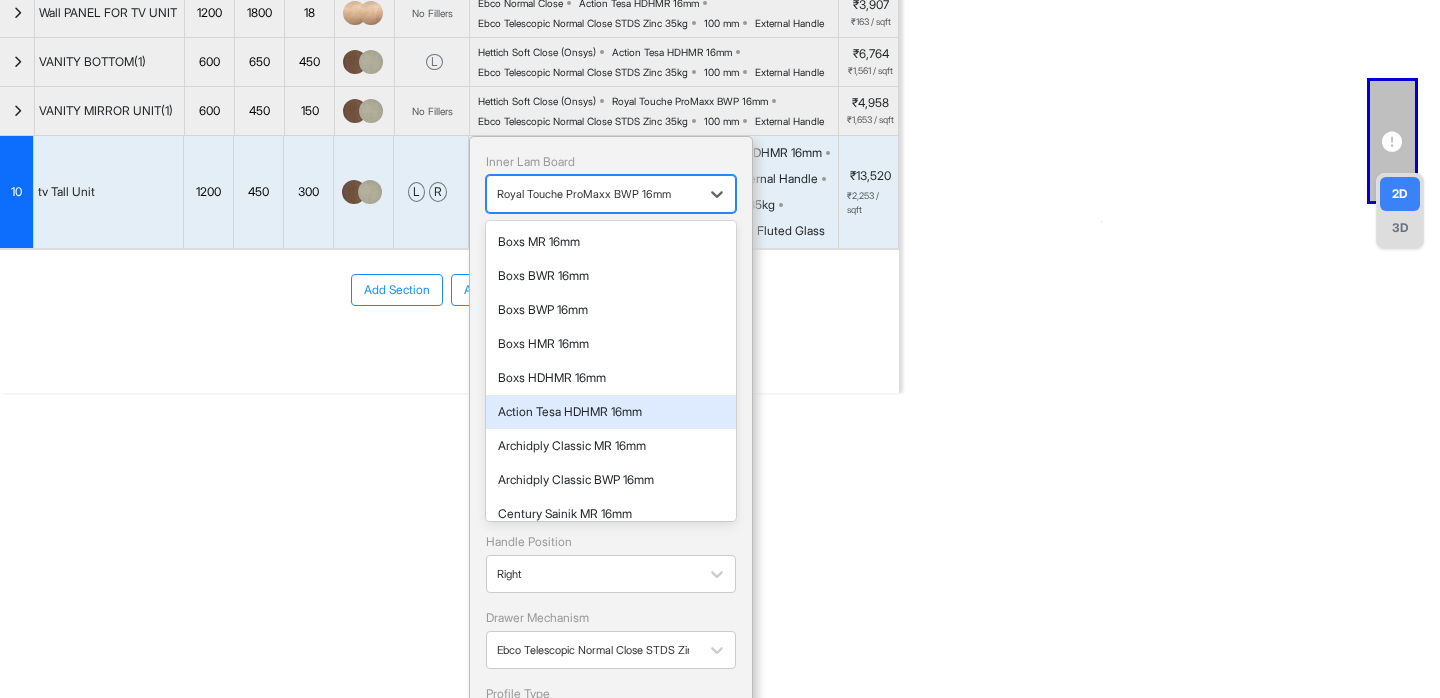 click on "Action Tesa HDHMR 16mm" at bounding box center [611, 412] 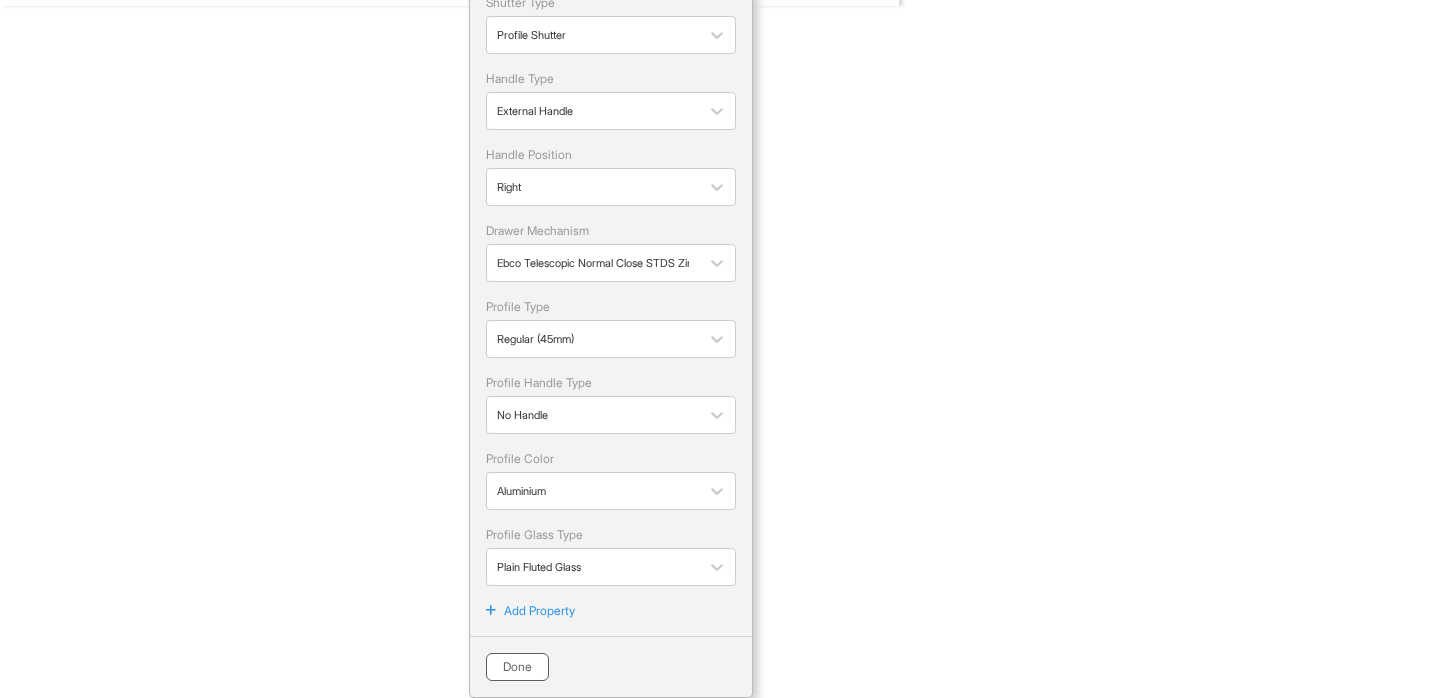 click on "Done" at bounding box center (517, 667) 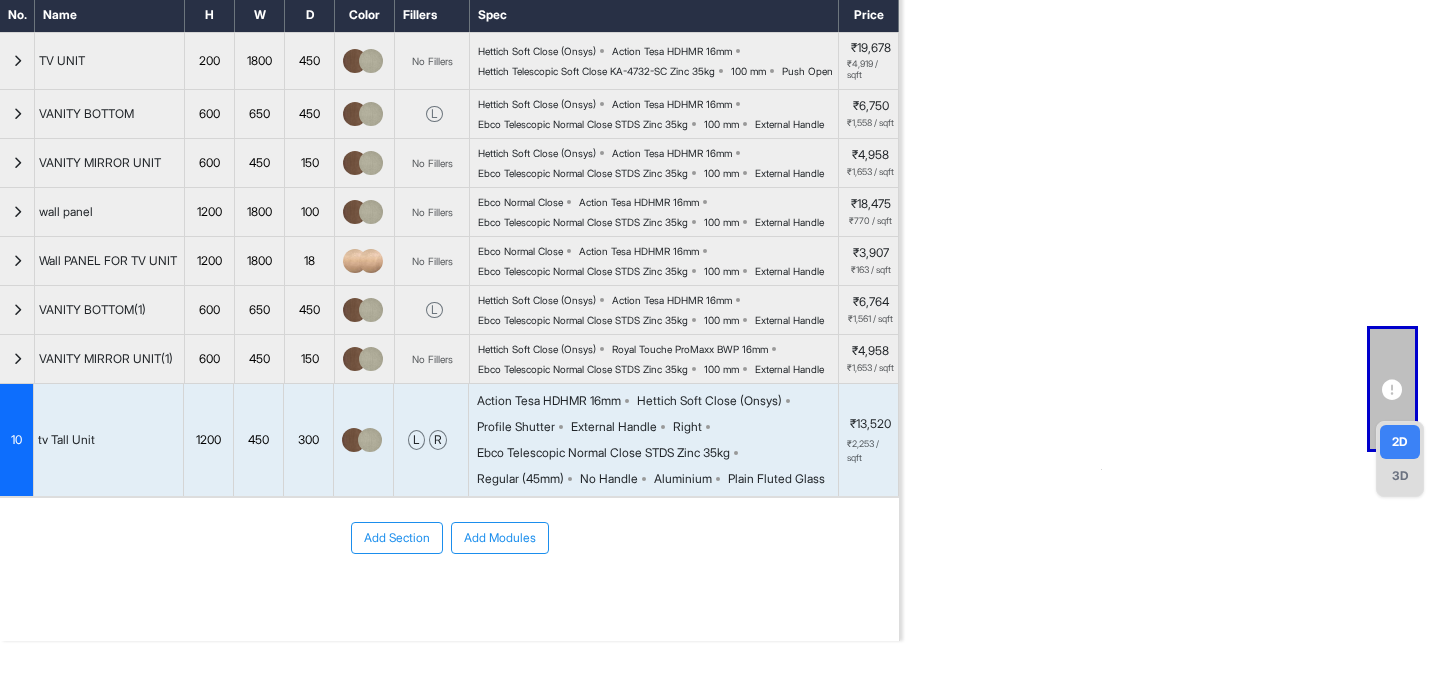 click on "Ebco Telescopic Normal Close STDS Zinc 35kg" at bounding box center (583, 369) 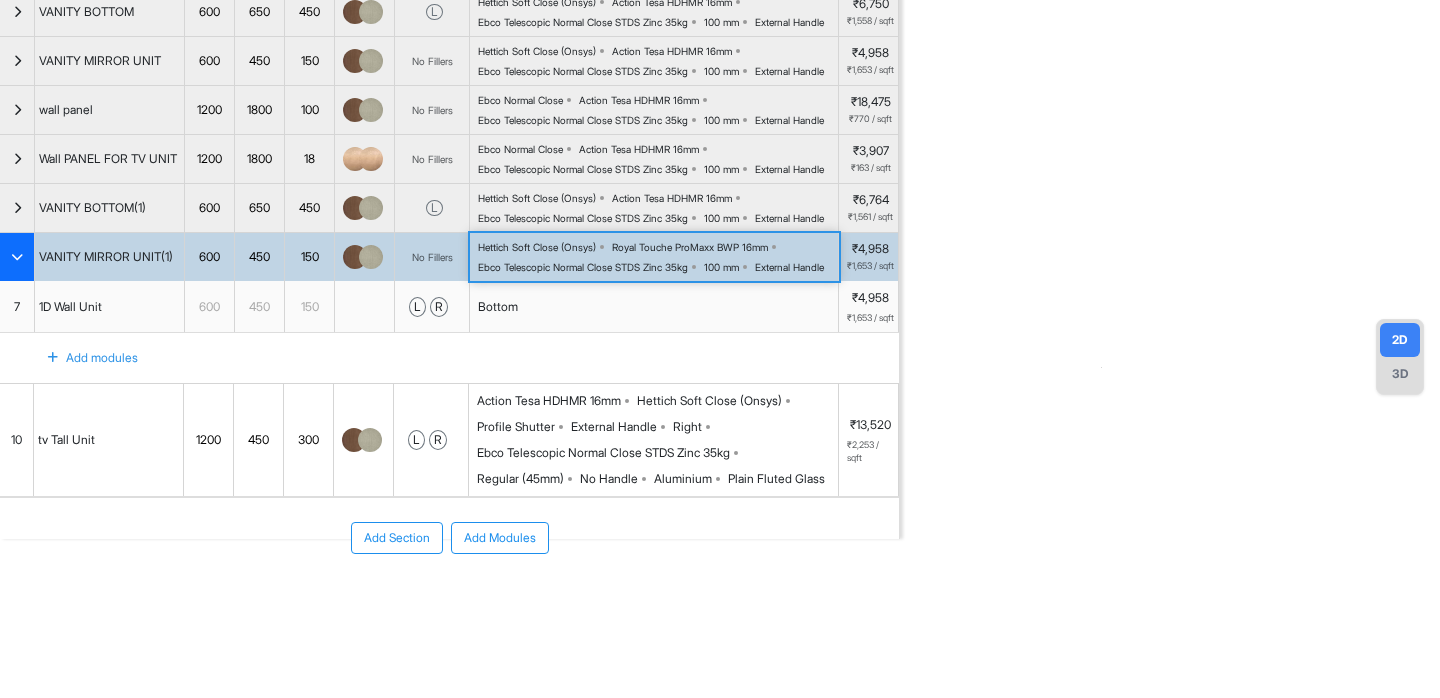 click on "Ebco Telescopic Normal Close STDS Zinc 35kg" at bounding box center [583, 267] 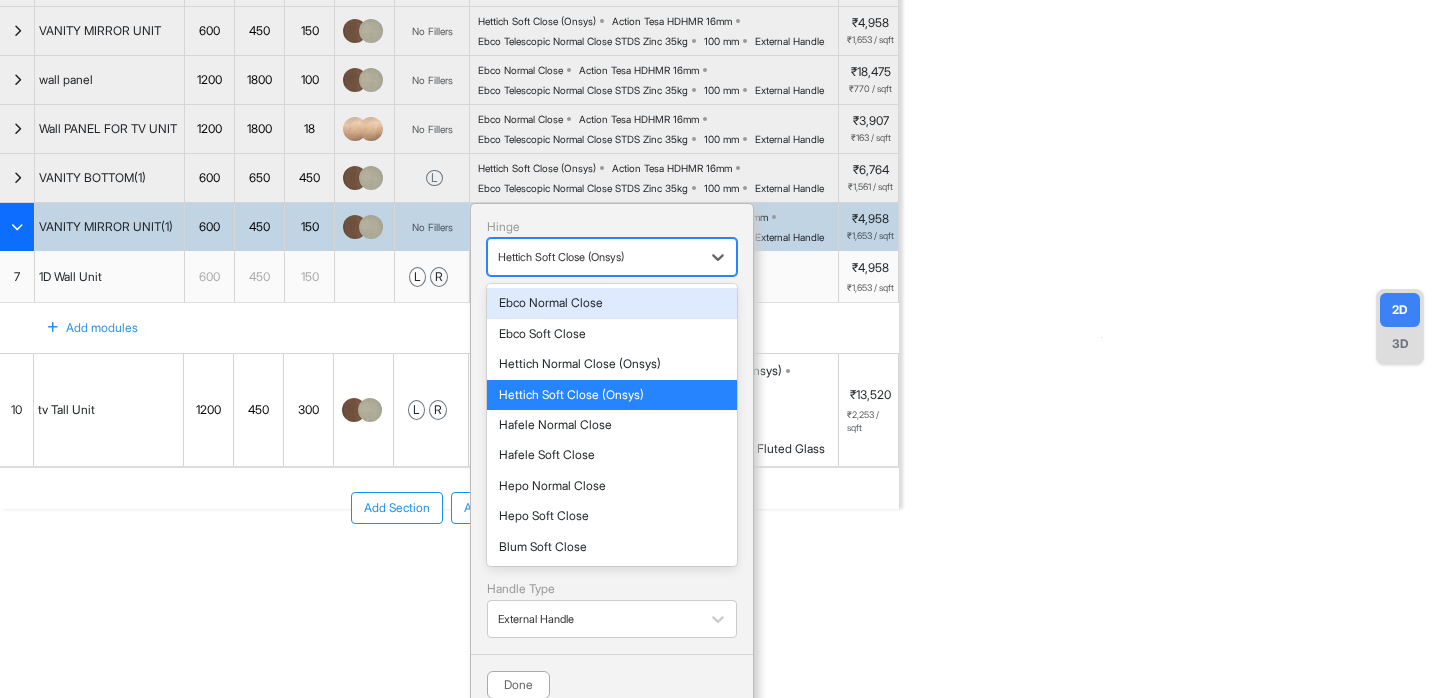 click at bounding box center [594, 257] 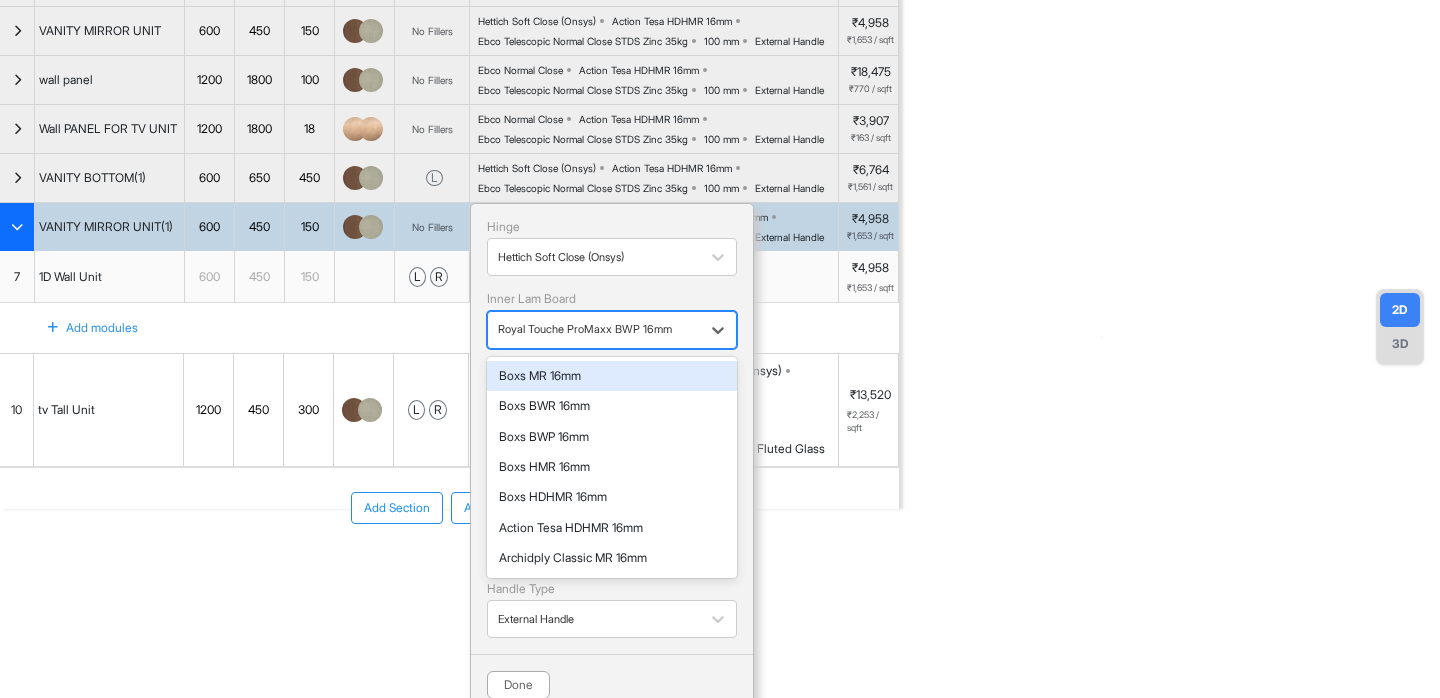 click at bounding box center [594, 330] 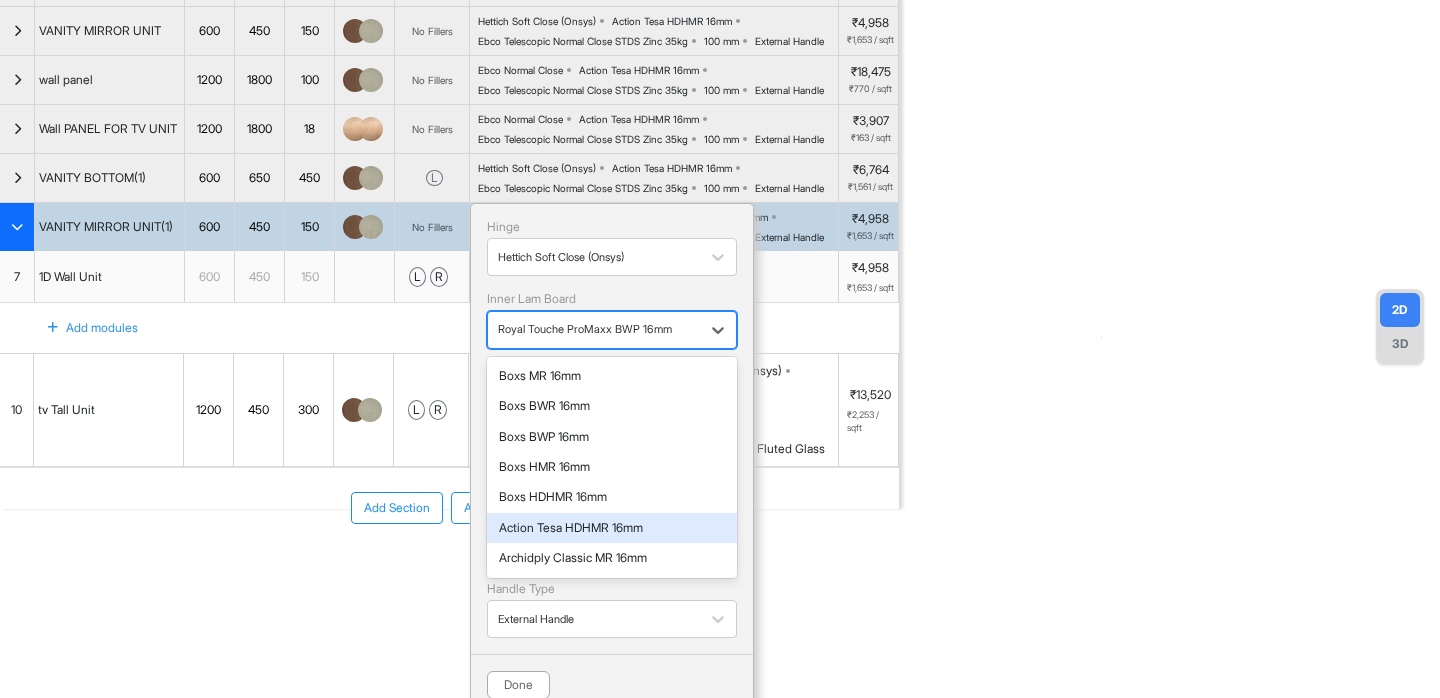 click on "Action Tesa HDHMR 16mm" at bounding box center (612, 528) 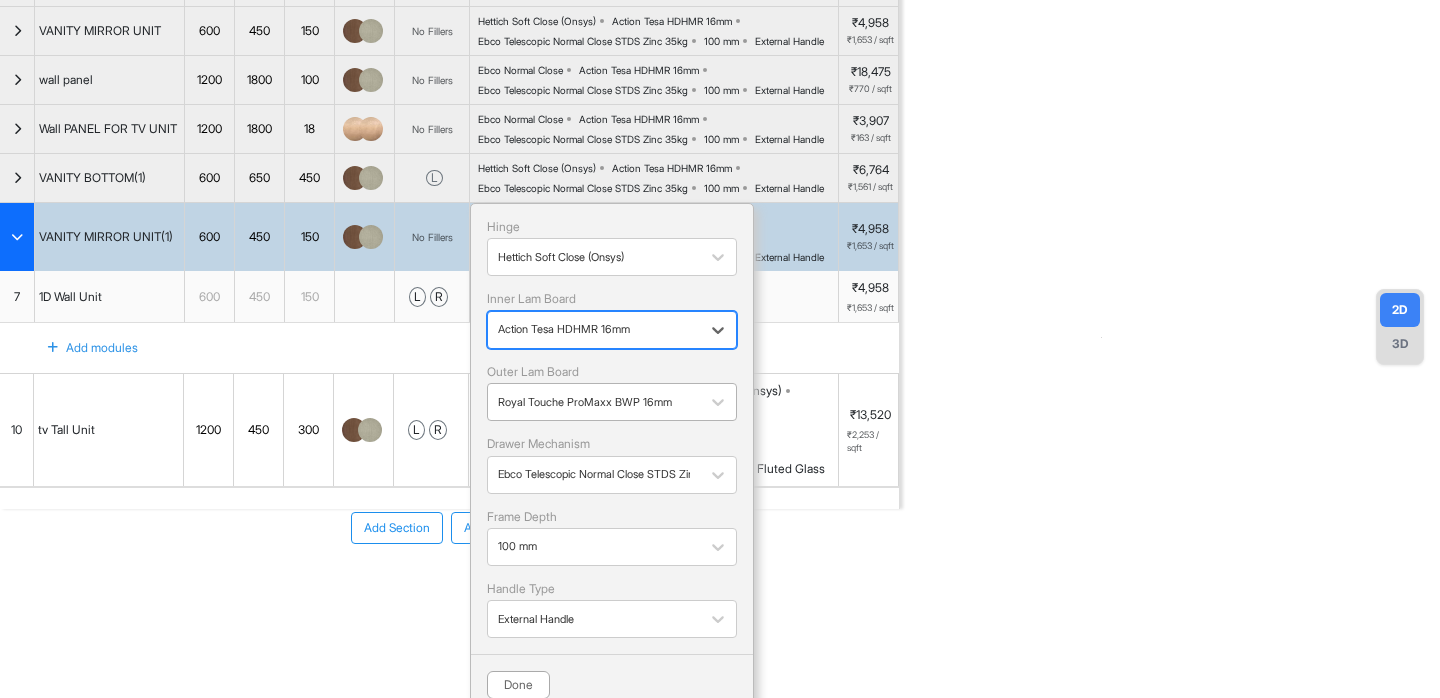 click at bounding box center [594, 402] 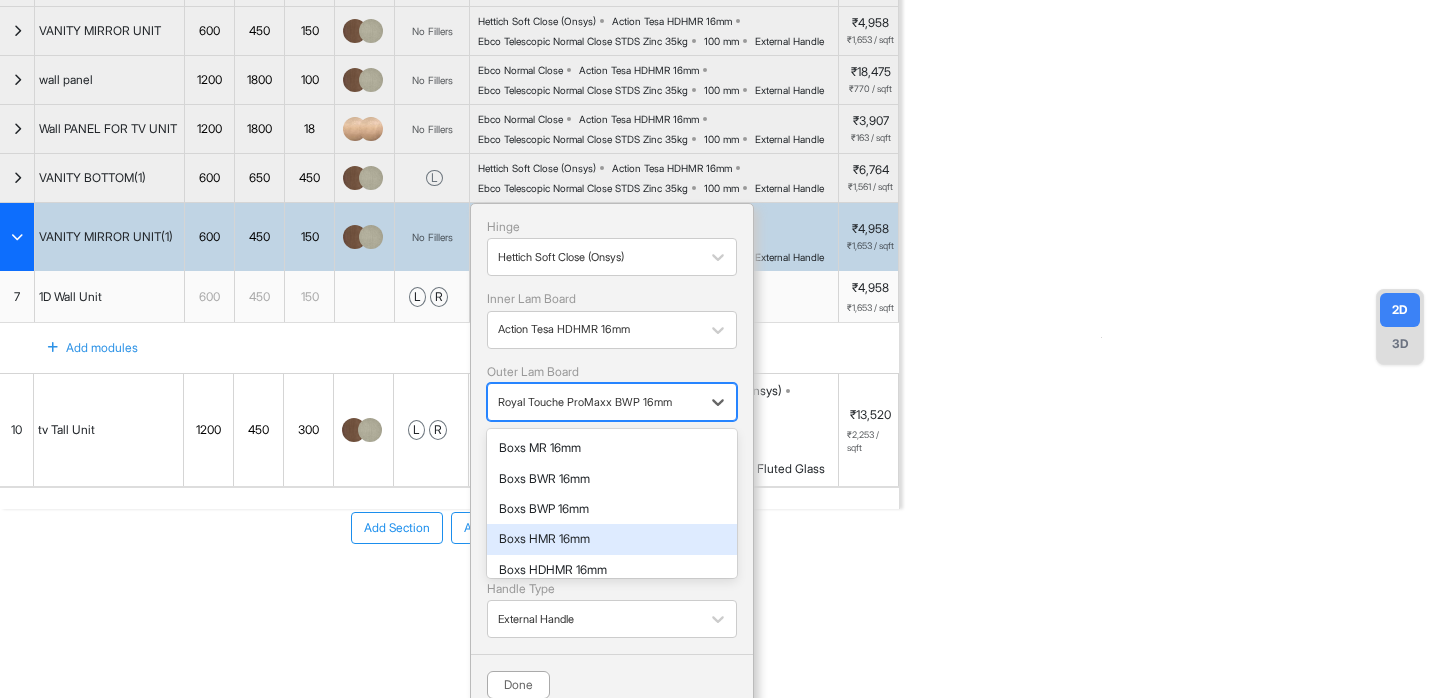 scroll, scrollTop: 75, scrollLeft: 0, axis: vertical 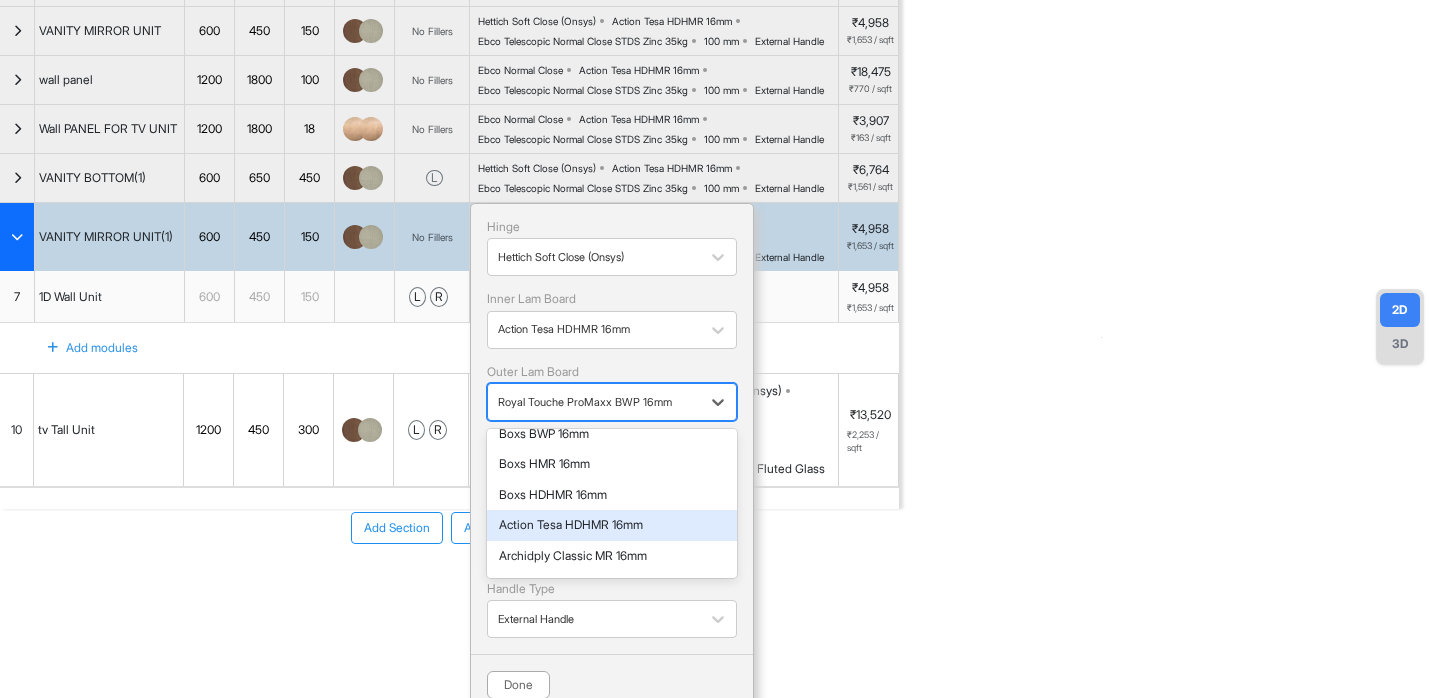 click on "Boxs HDHMR 16mm" at bounding box center (612, 495) 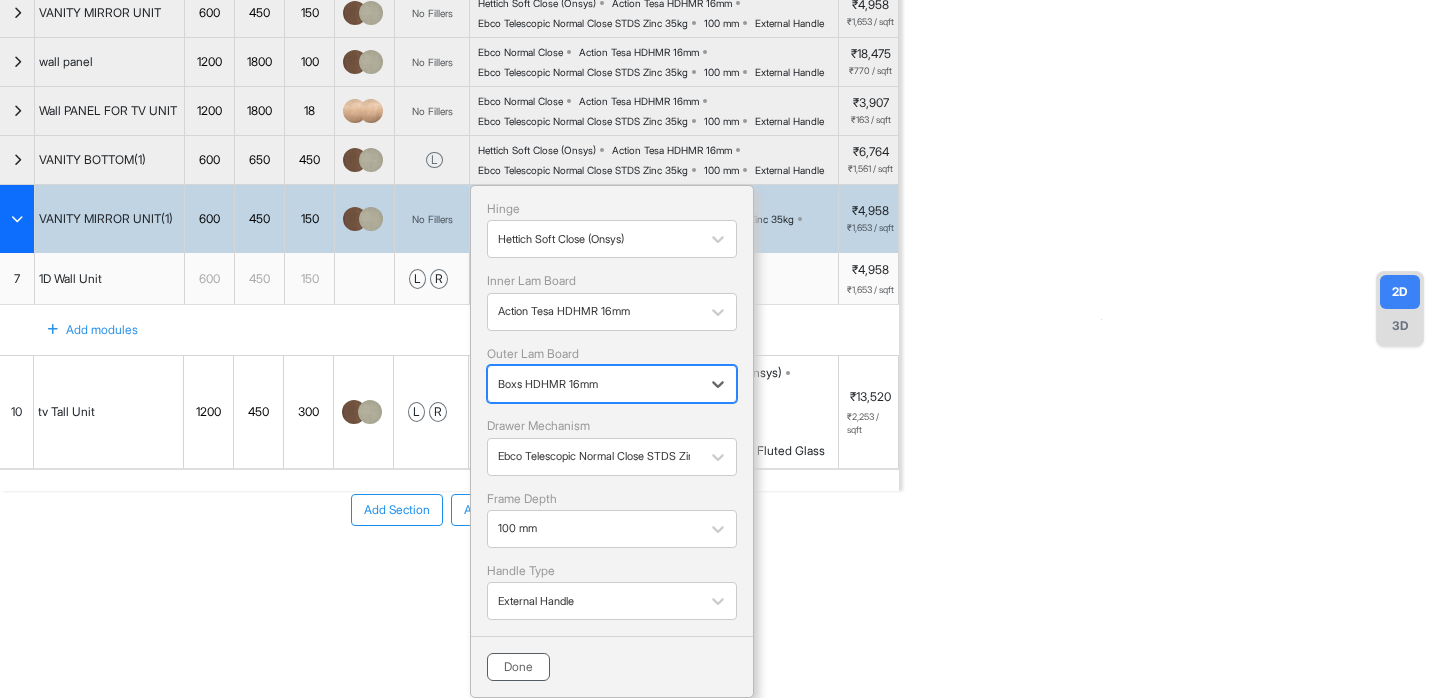 click on "Done" at bounding box center (518, 667) 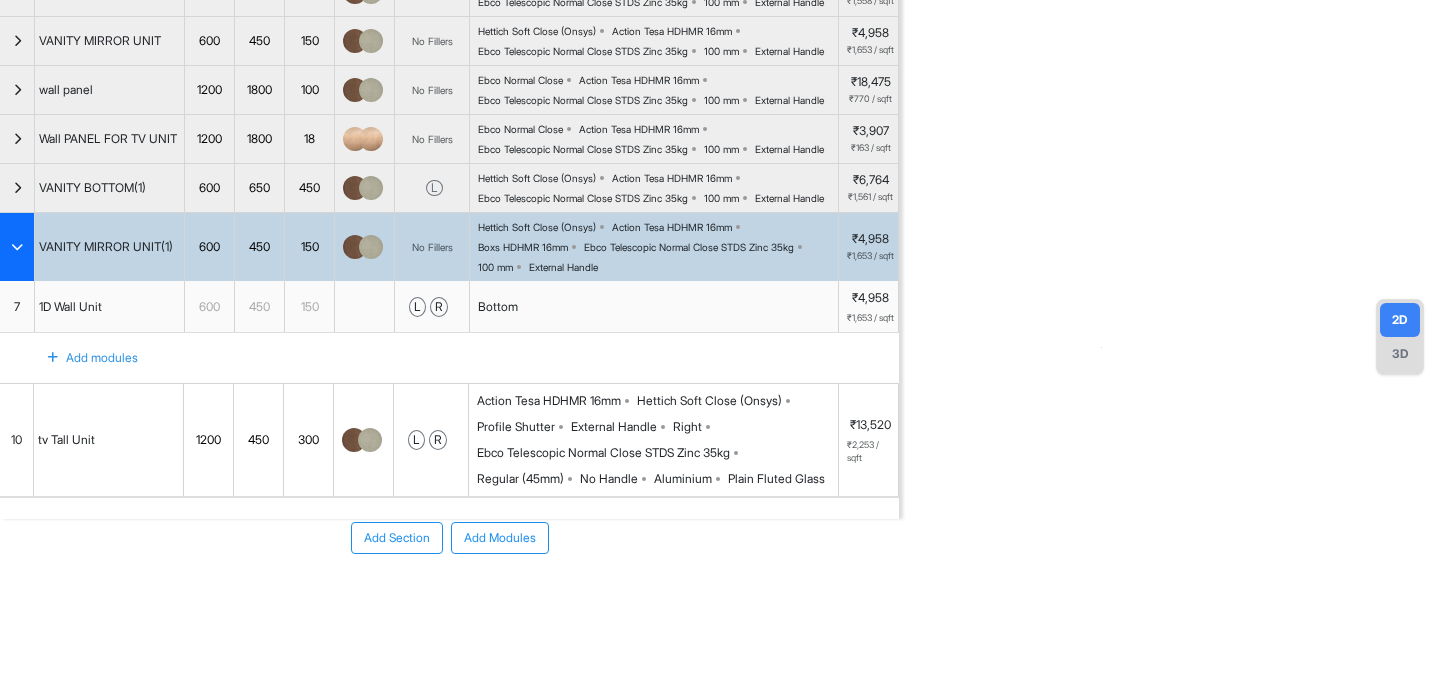 click on "External Handle" at bounding box center [614, 427] 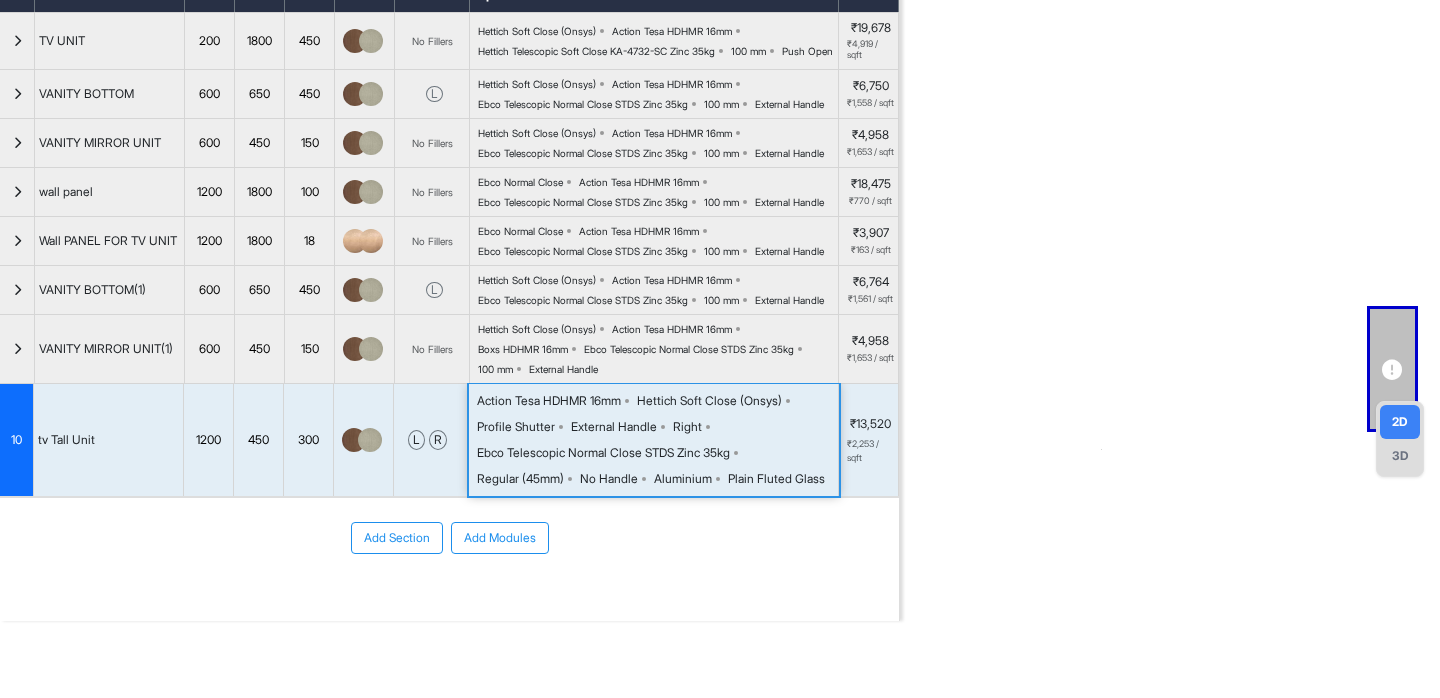 click on "External Handle" at bounding box center (614, 427) 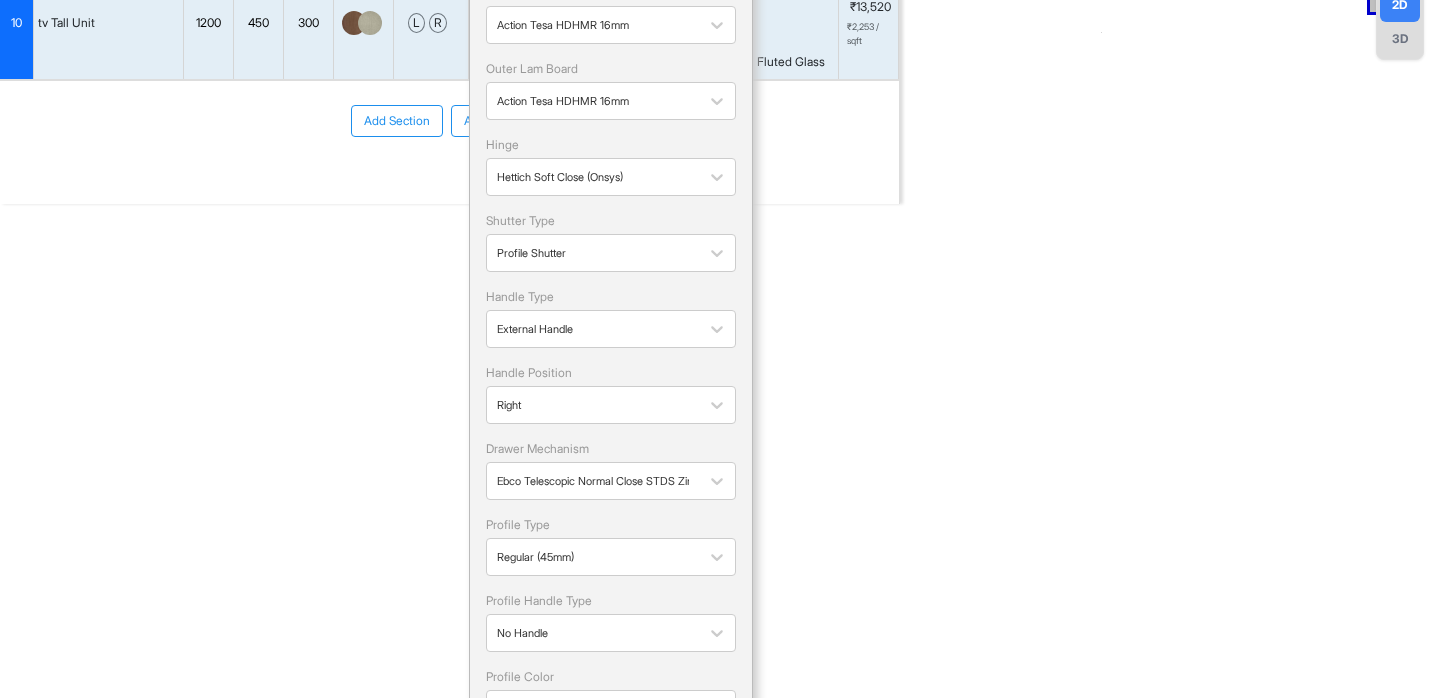 scroll, scrollTop: 874, scrollLeft: 0, axis: vertical 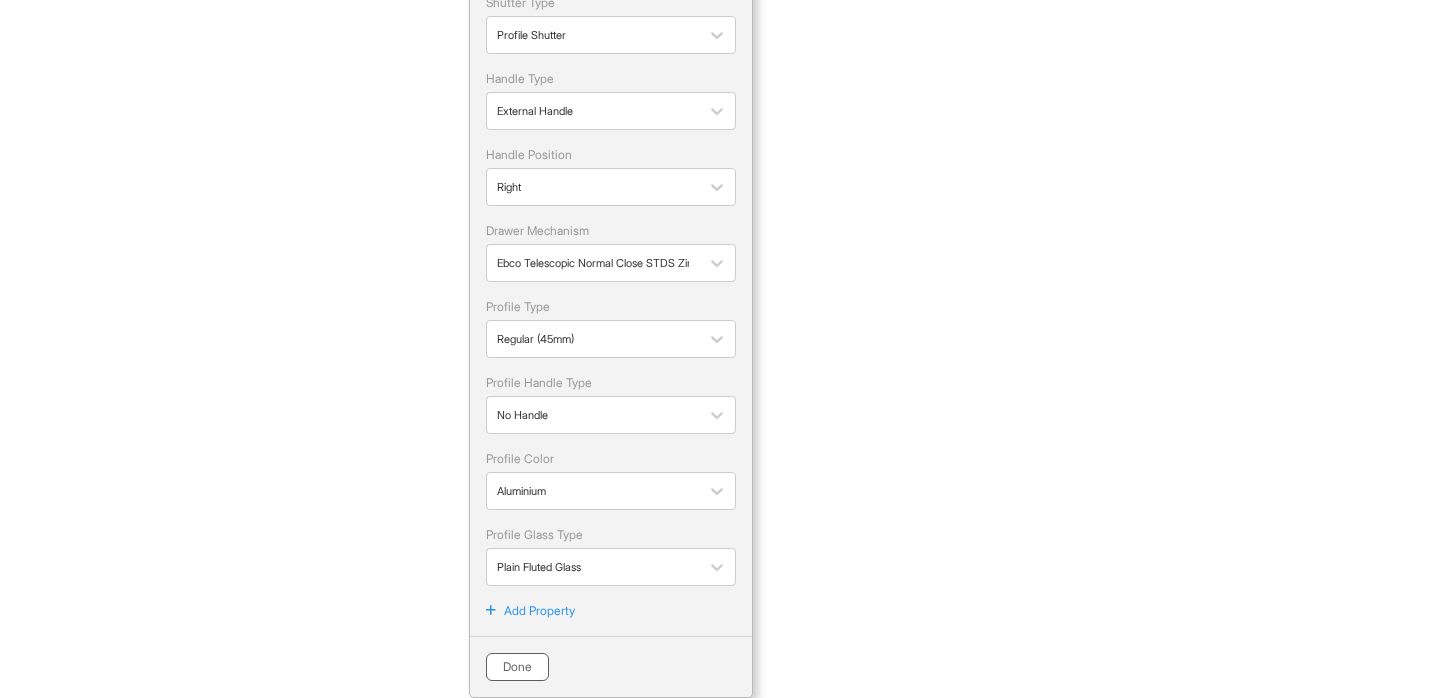 click on "Done" at bounding box center (517, 667) 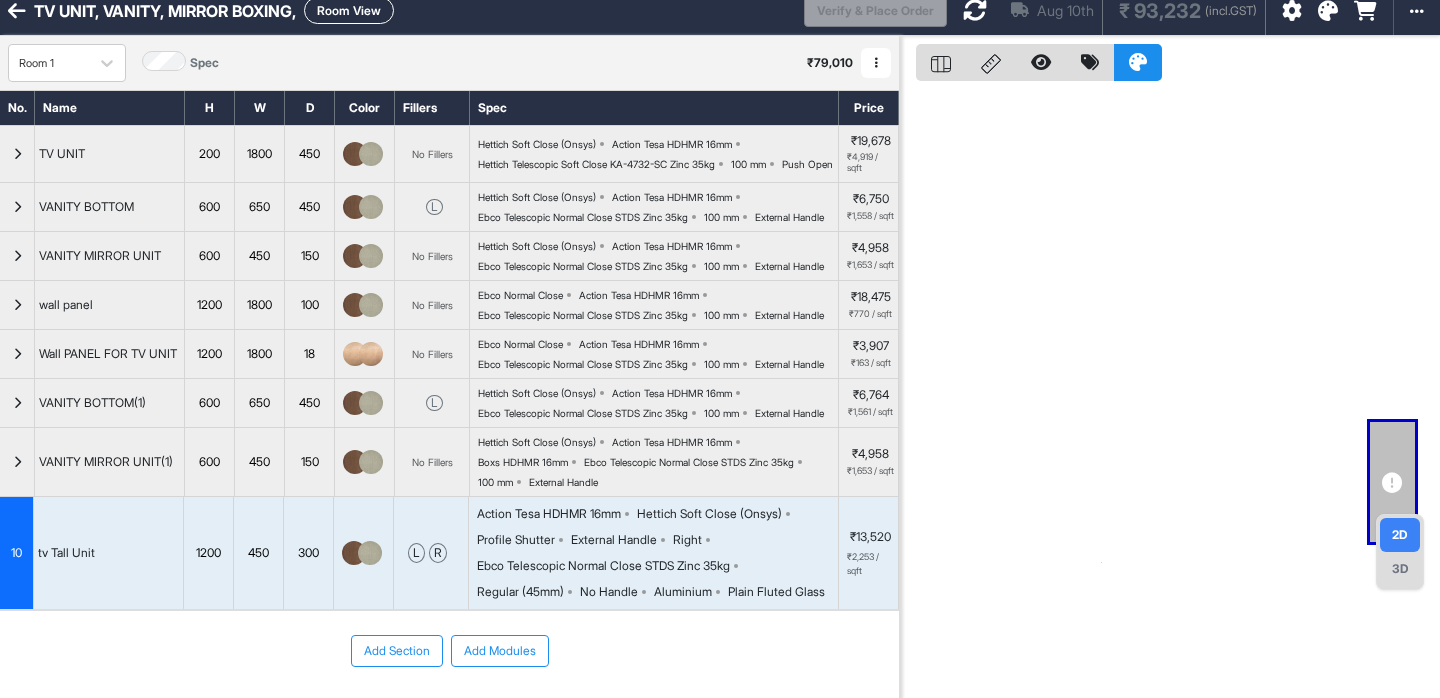 scroll, scrollTop: 0, scrollLeft: 0, axis: both 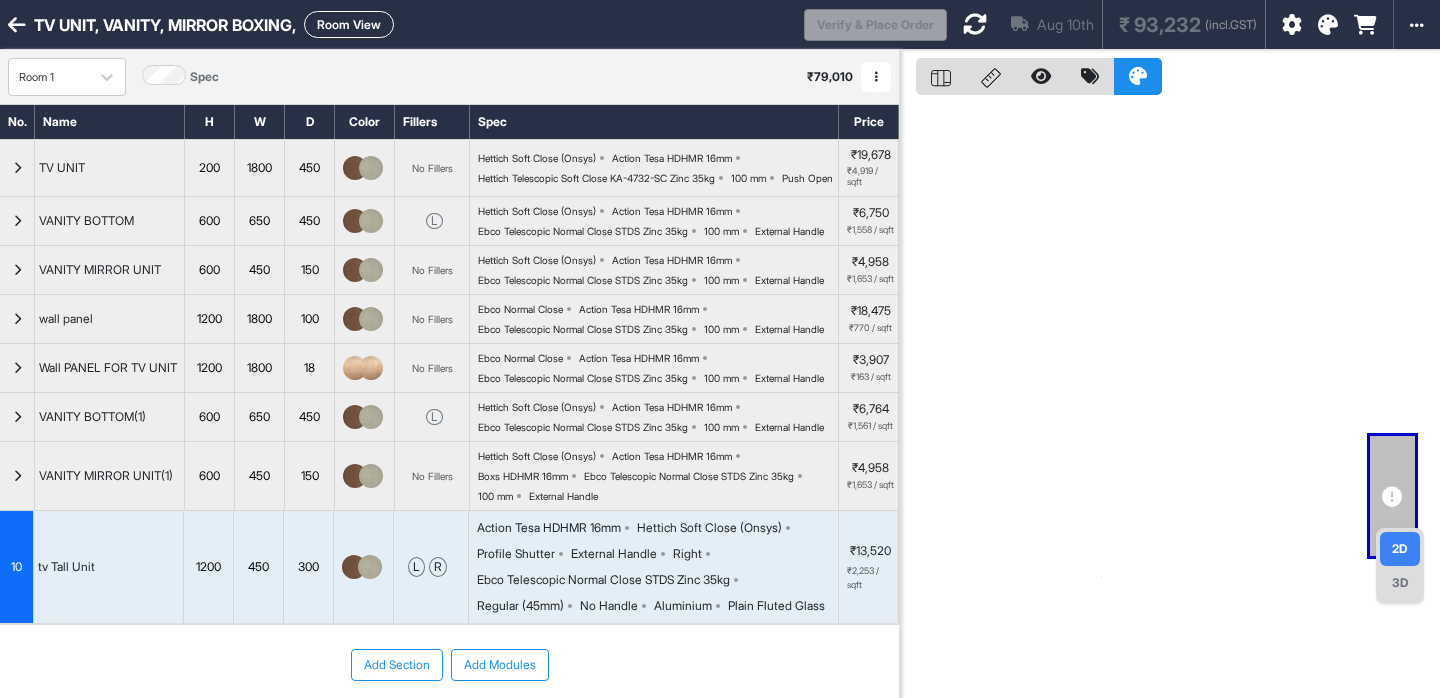 click at bounding box center [975, 24] 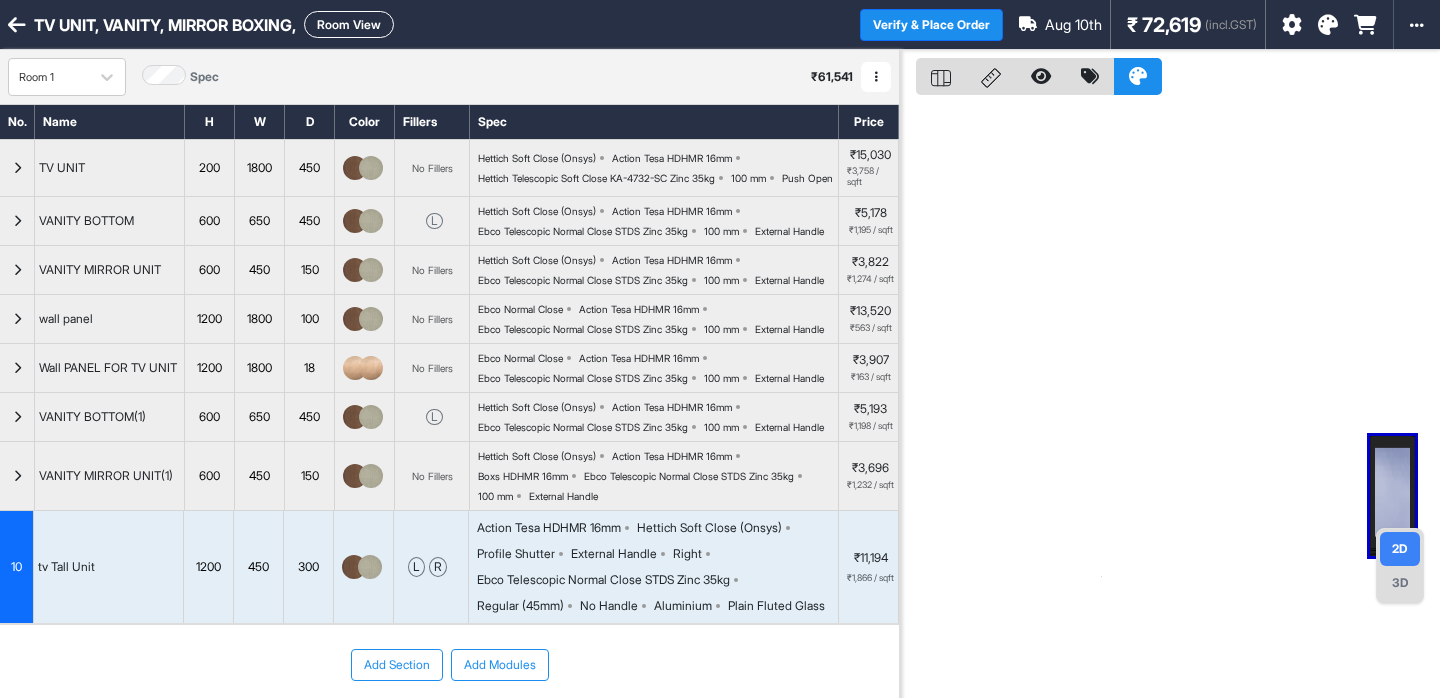 click on "₹   72,619" at bounding box center (1164, 25) 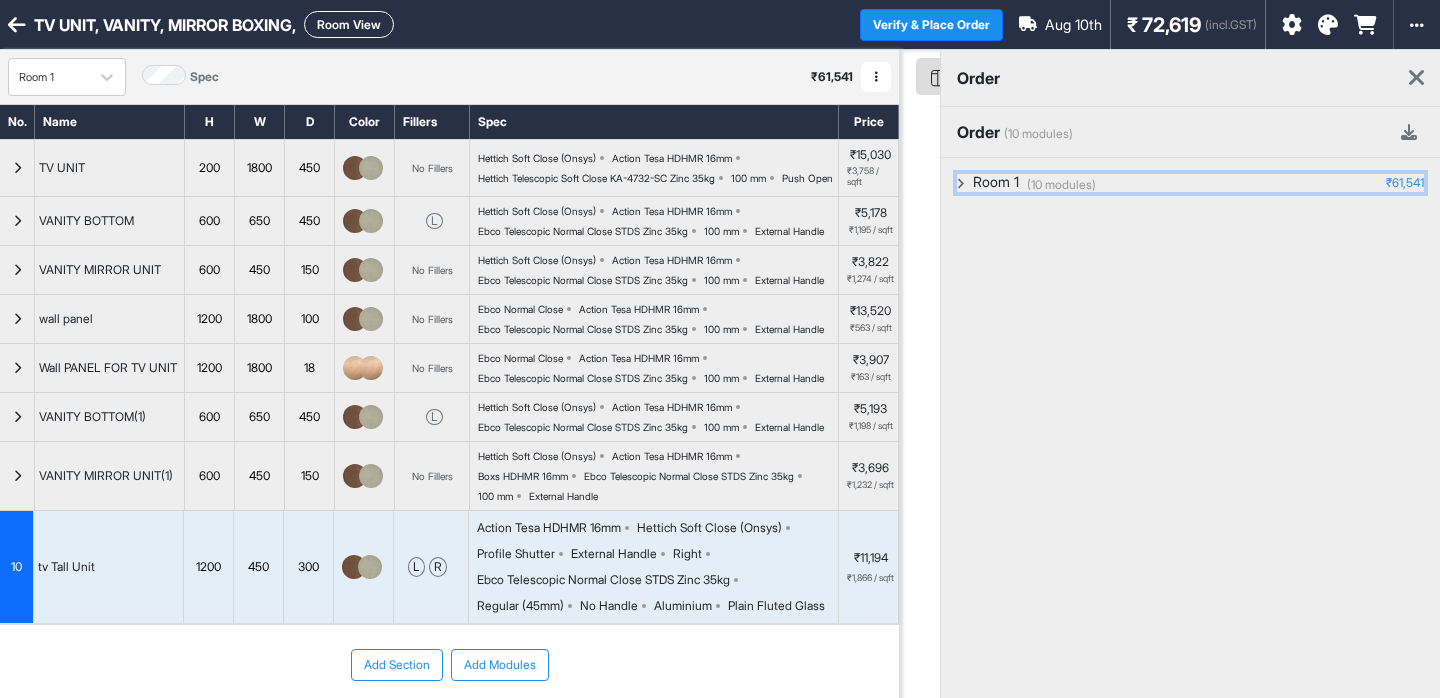 click on "Room 1" at bounding box center [996, 183] 